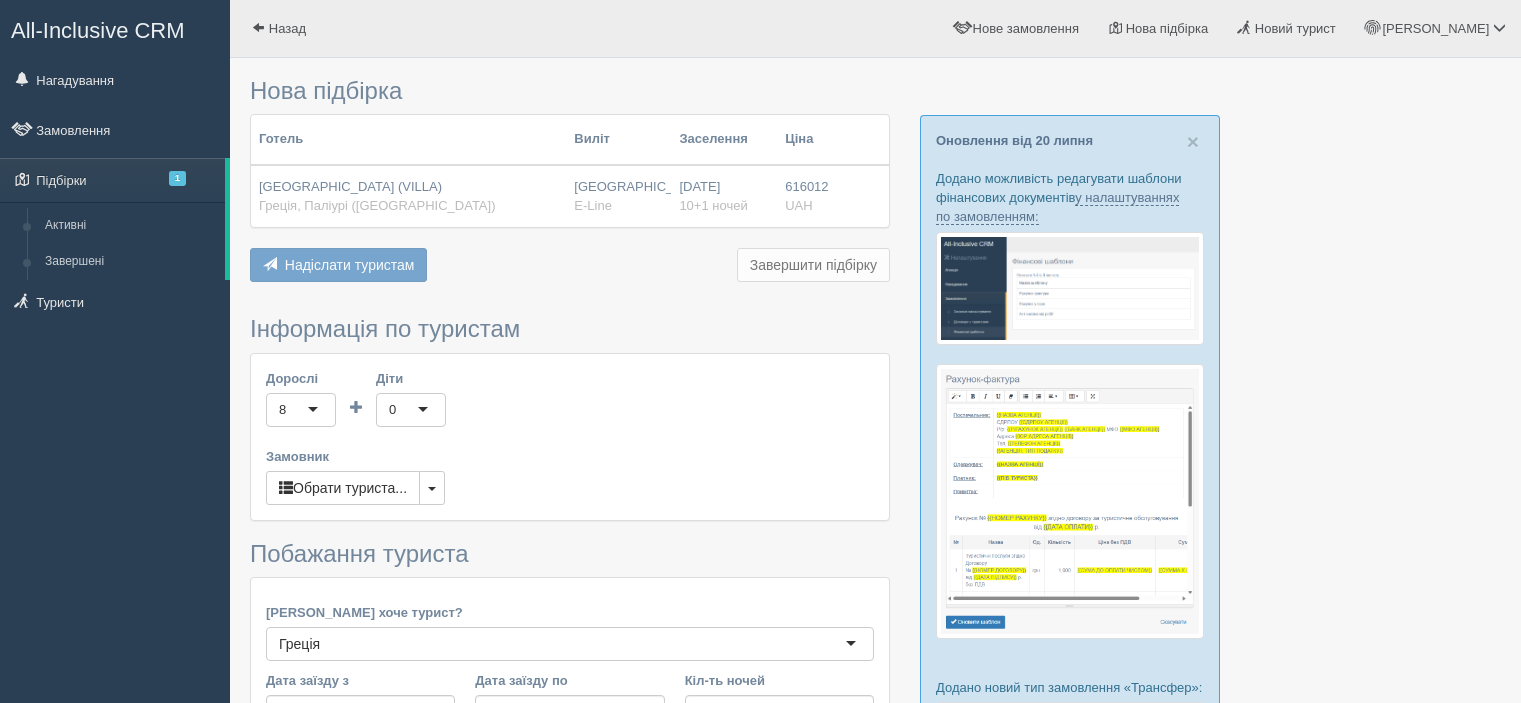 scroll, scrollTop: 0, scrollLeft: 0, axis: both 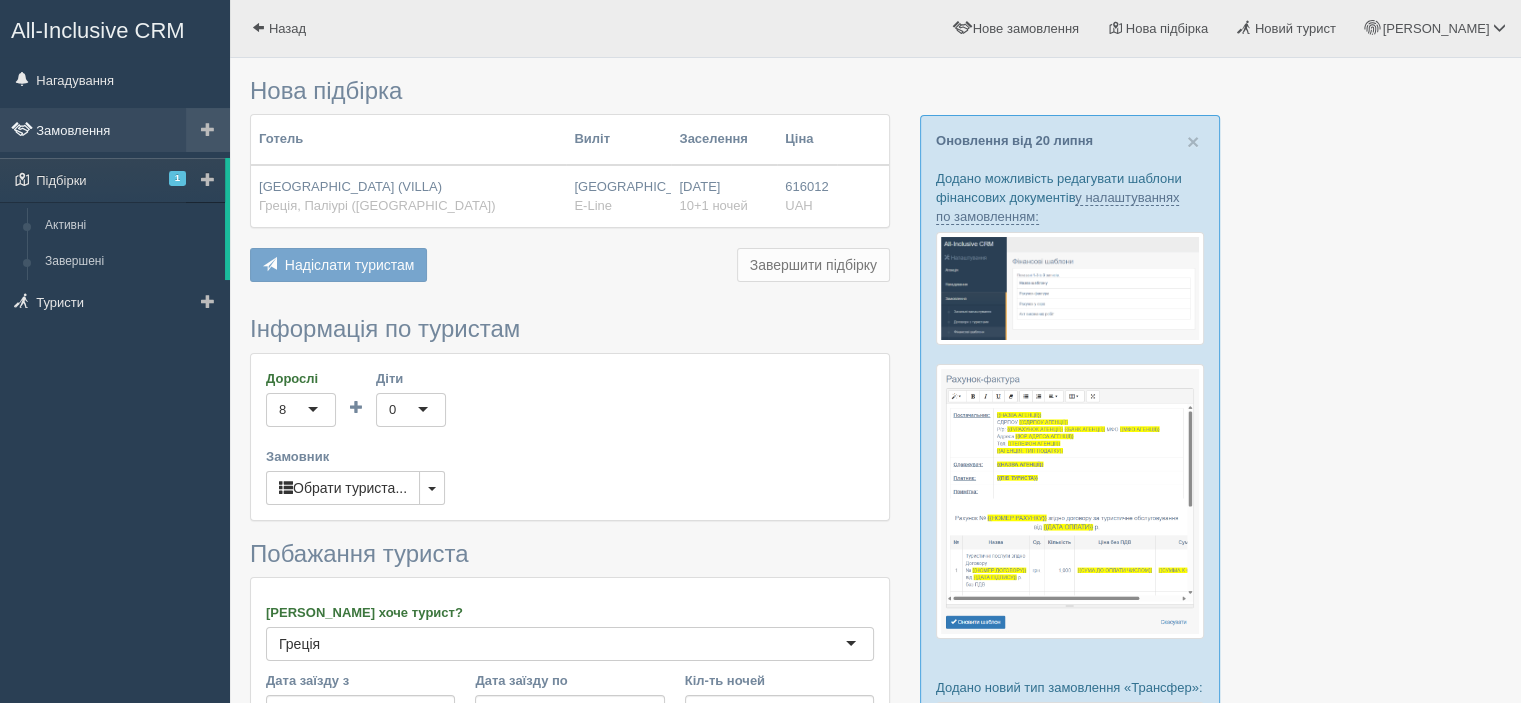 click on "Замовлення" at bounding box center (115, 130) 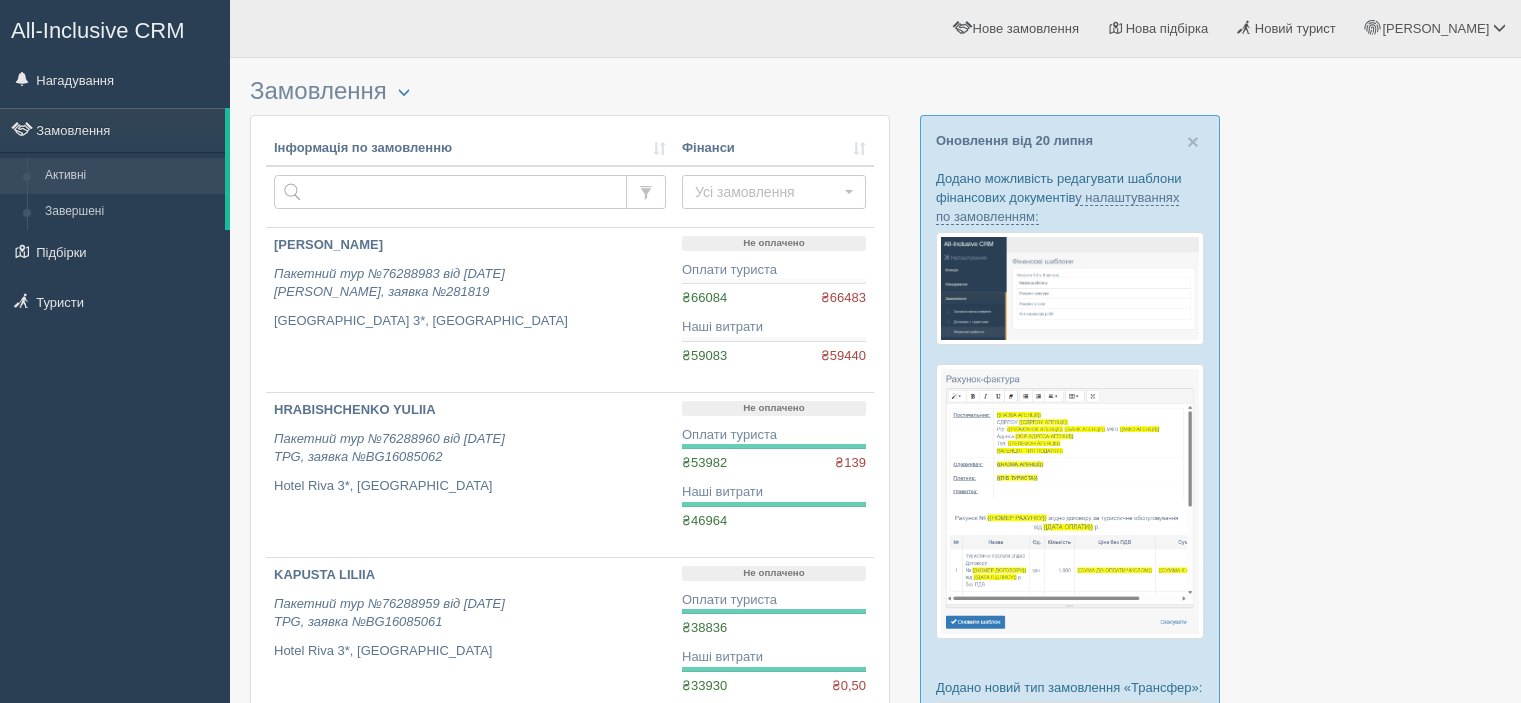 scroll, scrollTop: 0, scrollLeft: 0, axis: both 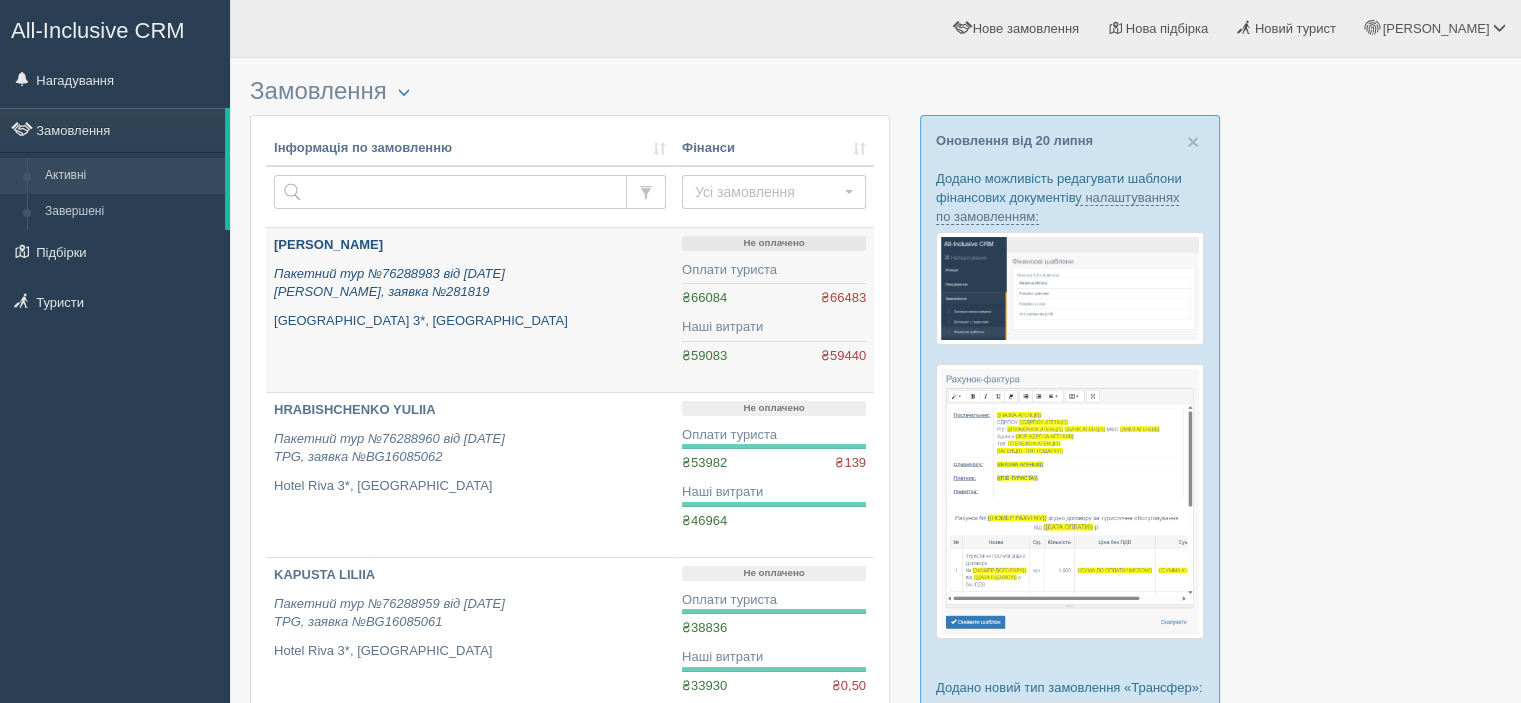 click on "[PERSON_NAME]" at bounding box center [328, 244] 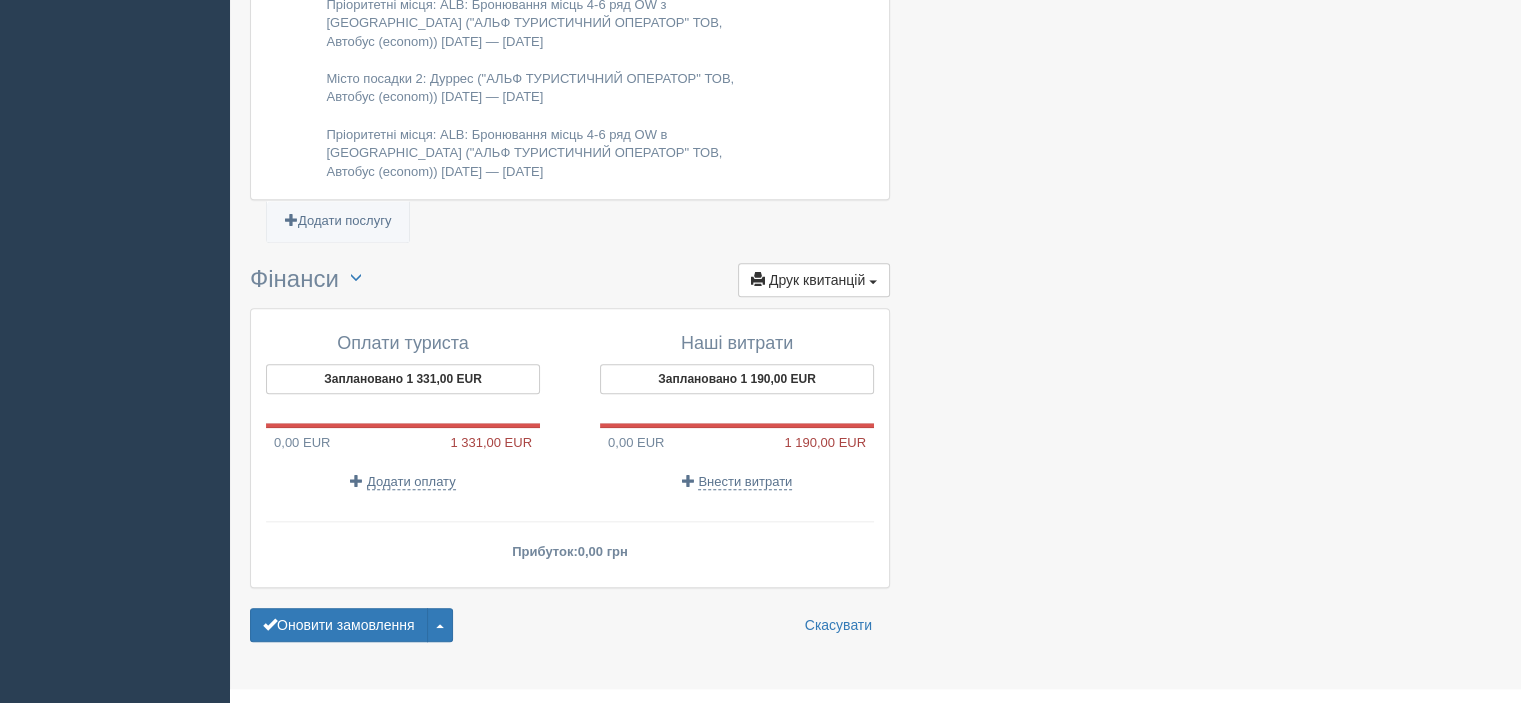 scroll, scrollTop: 2000, scrollLeft: 0, axis: vertical 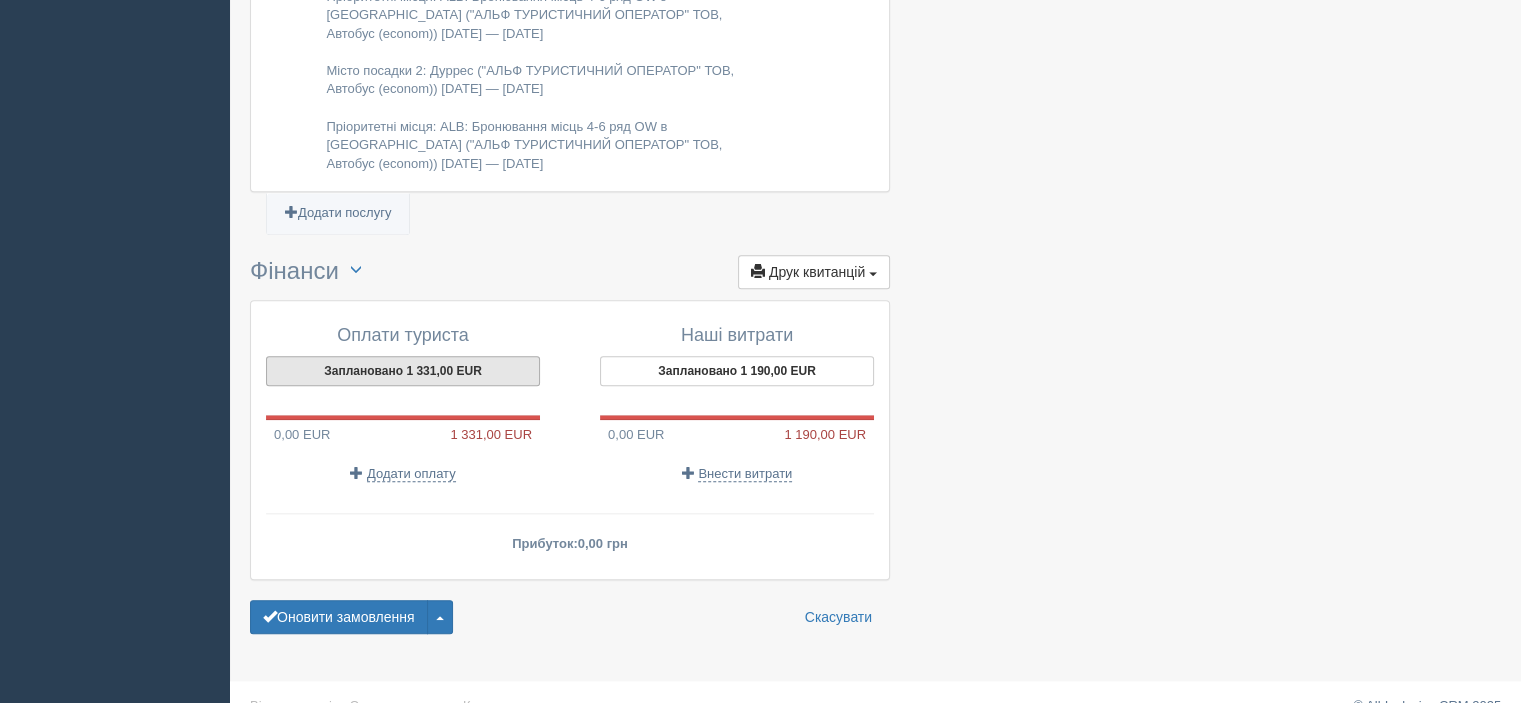 click on "Заплановано 1 331,00 EUR" at bounding box center (403, 371) 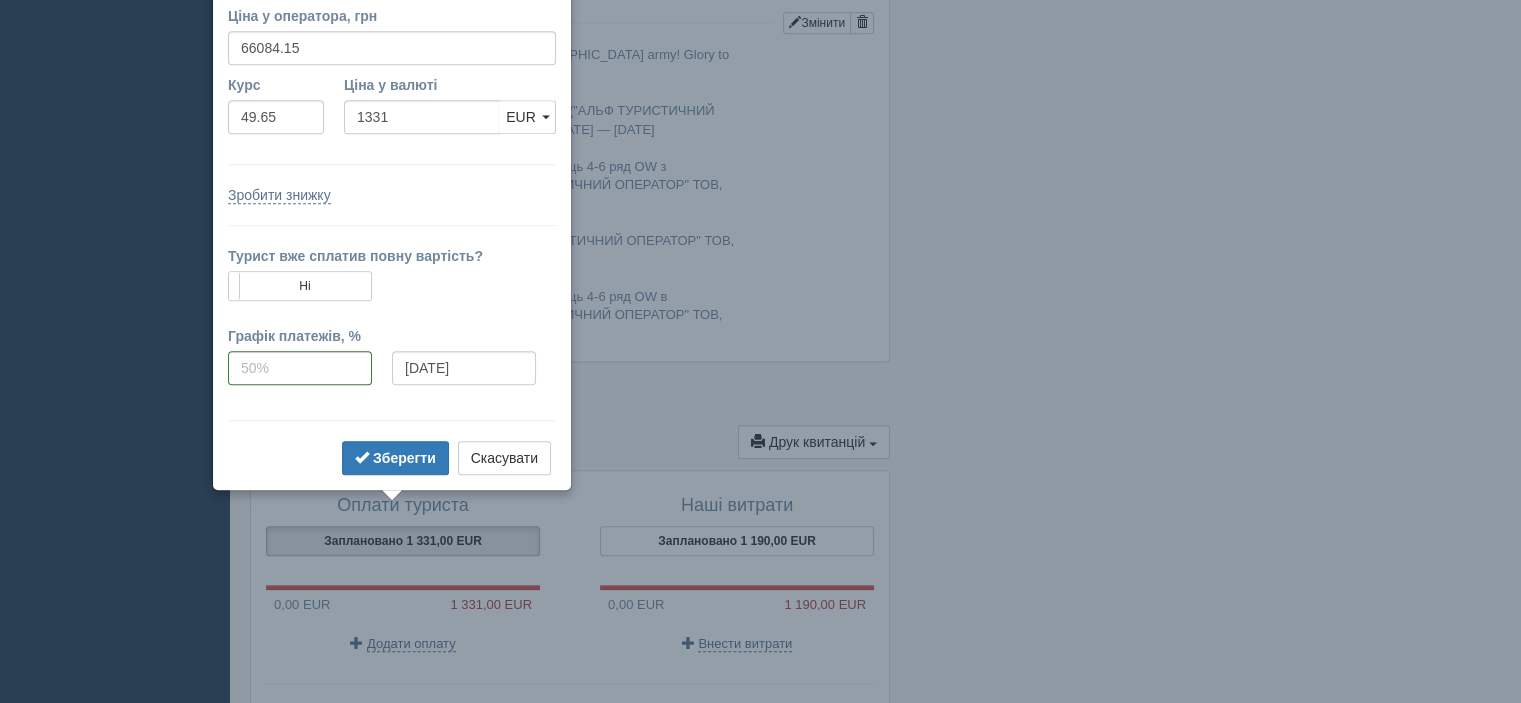 scroll, scrollTop: 1792, scrollLeft: 0, axis: vertical 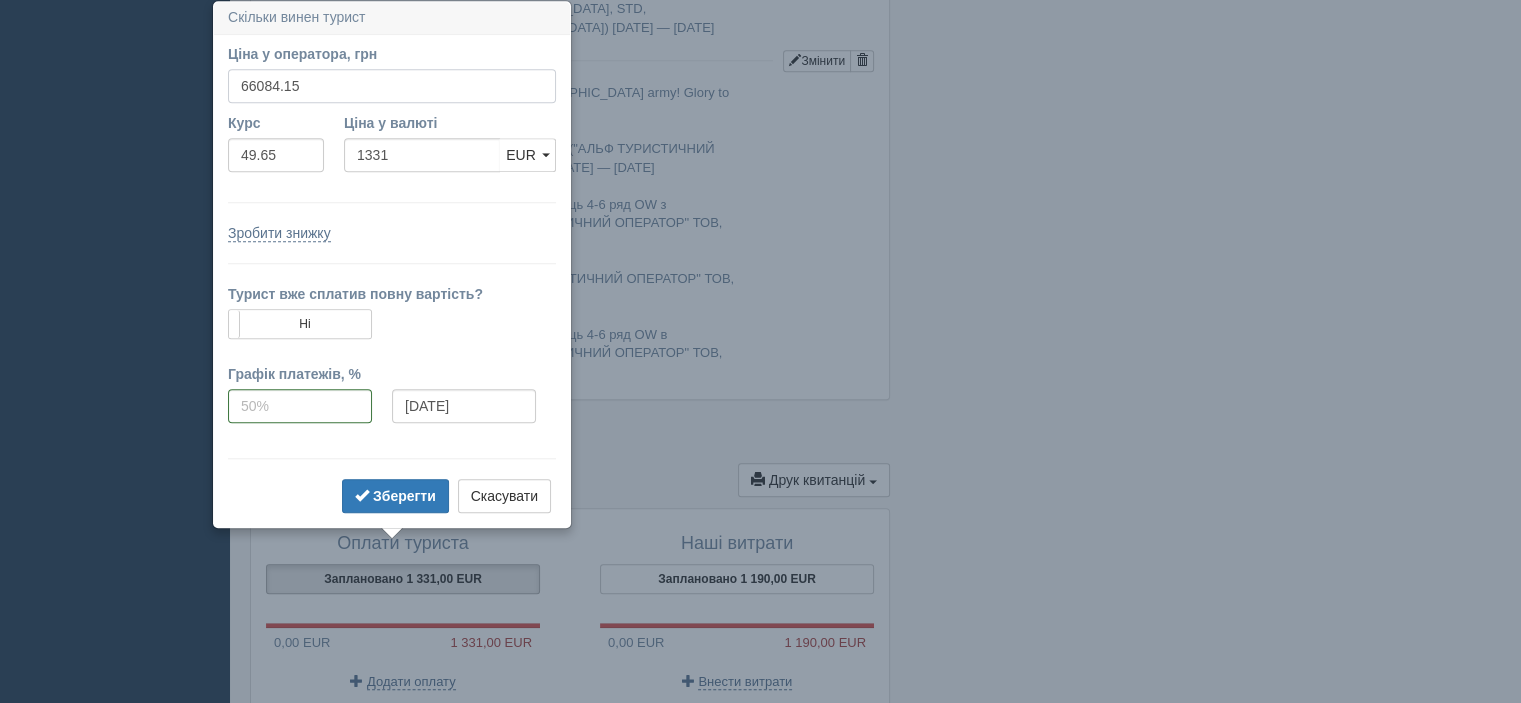 drag, startPoint x: 325, startPoint y: 81, endPoint x: 201, endPoint y: 87, distance: 124.14507 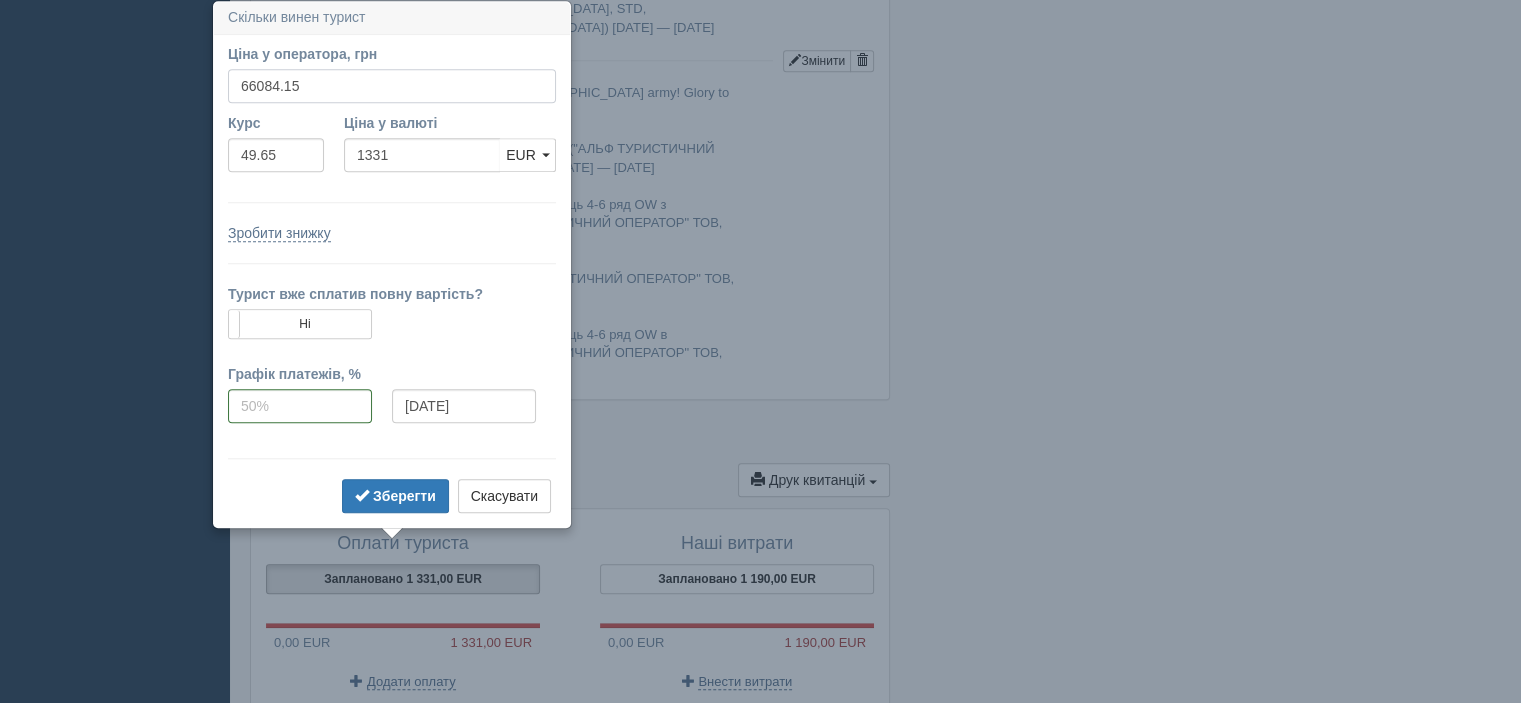 click on "All-Inclusive CRM
Нагадування
Замовлення
Активні" at bounding box center [760, -1441] 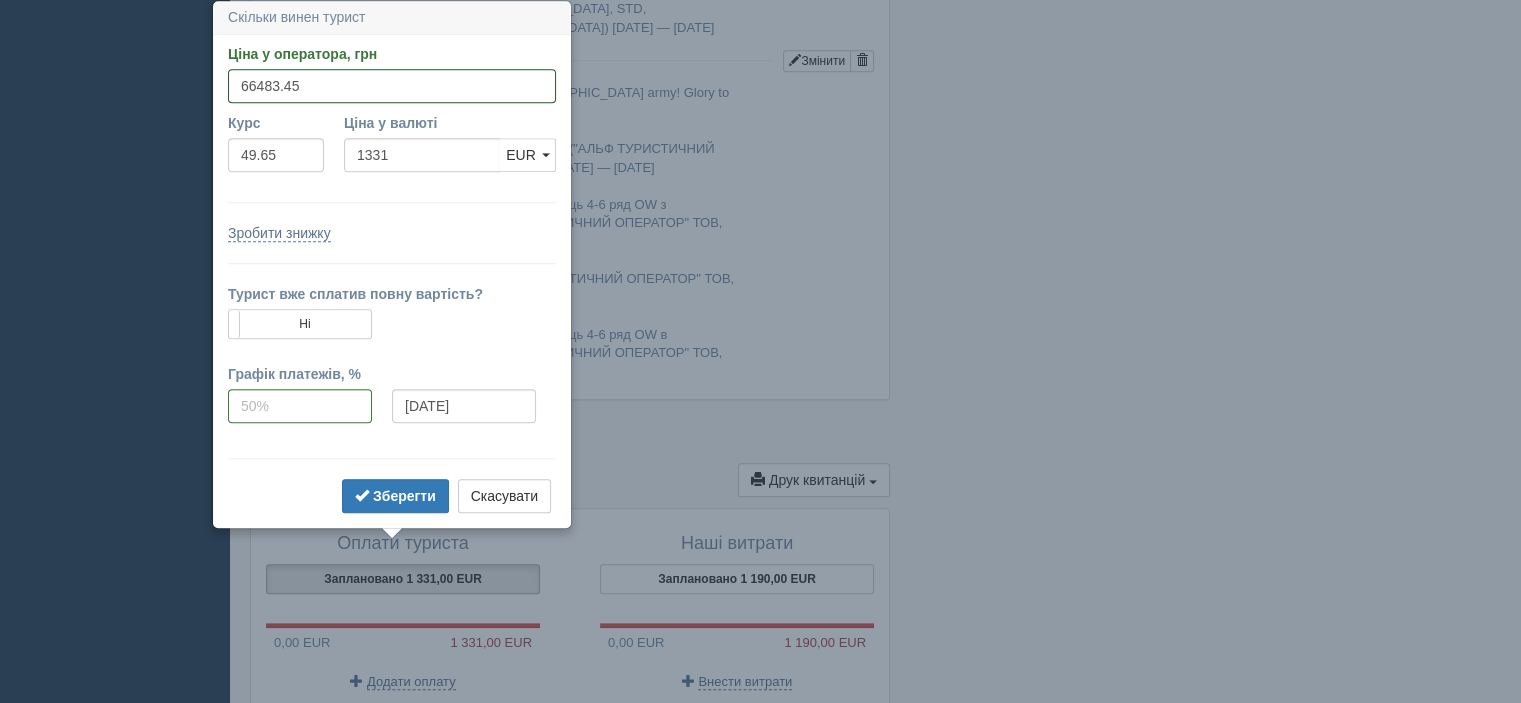 type on "66483.45" 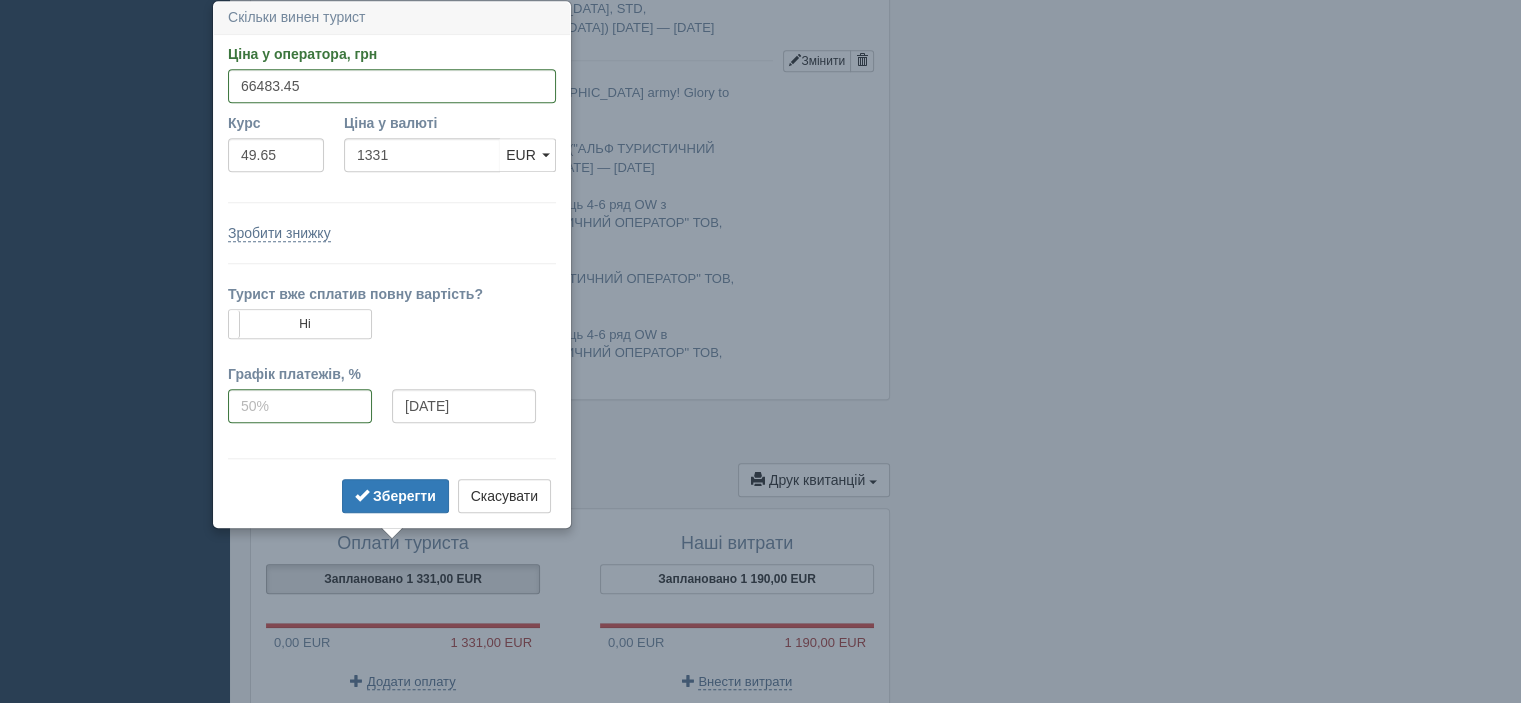 type on "1339.04" 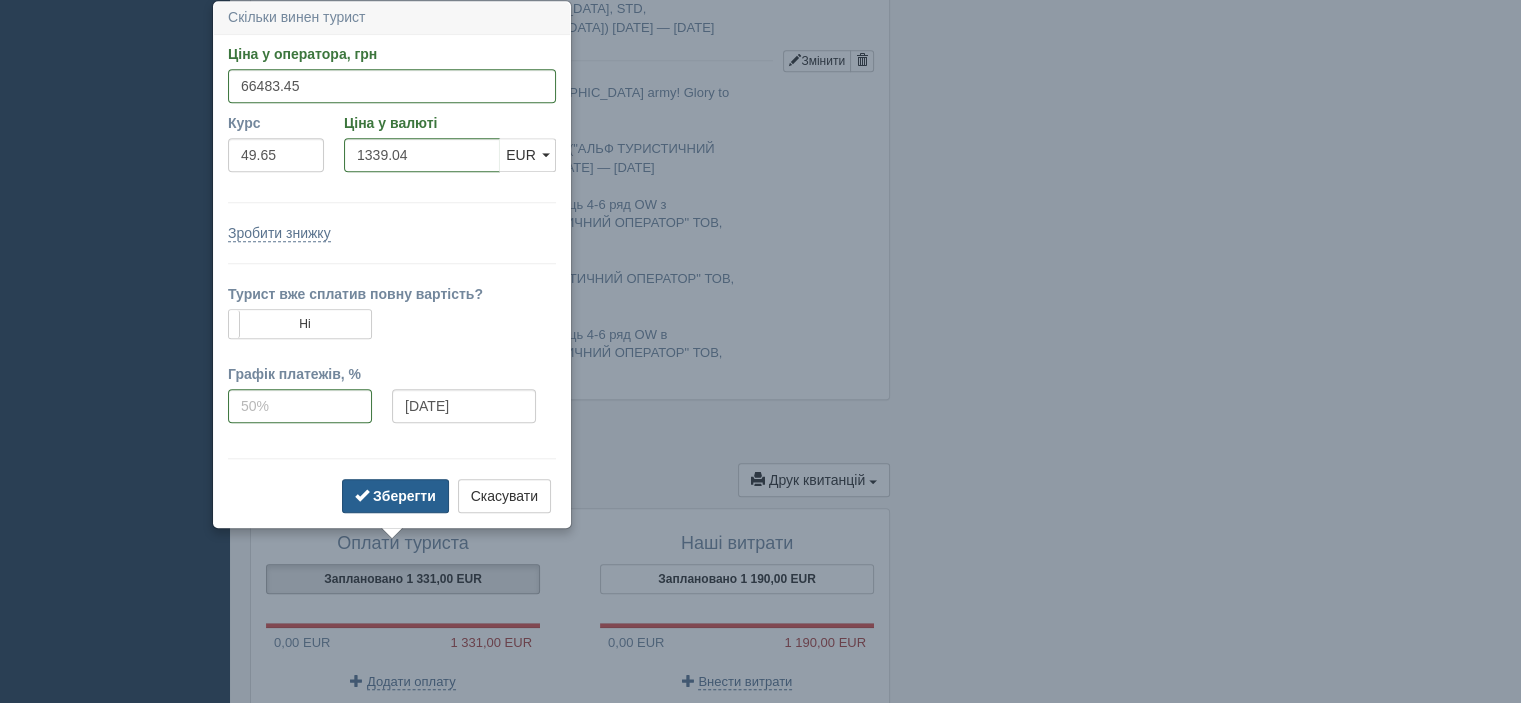 click on "Зберегти" at bounding box center [404, 496] 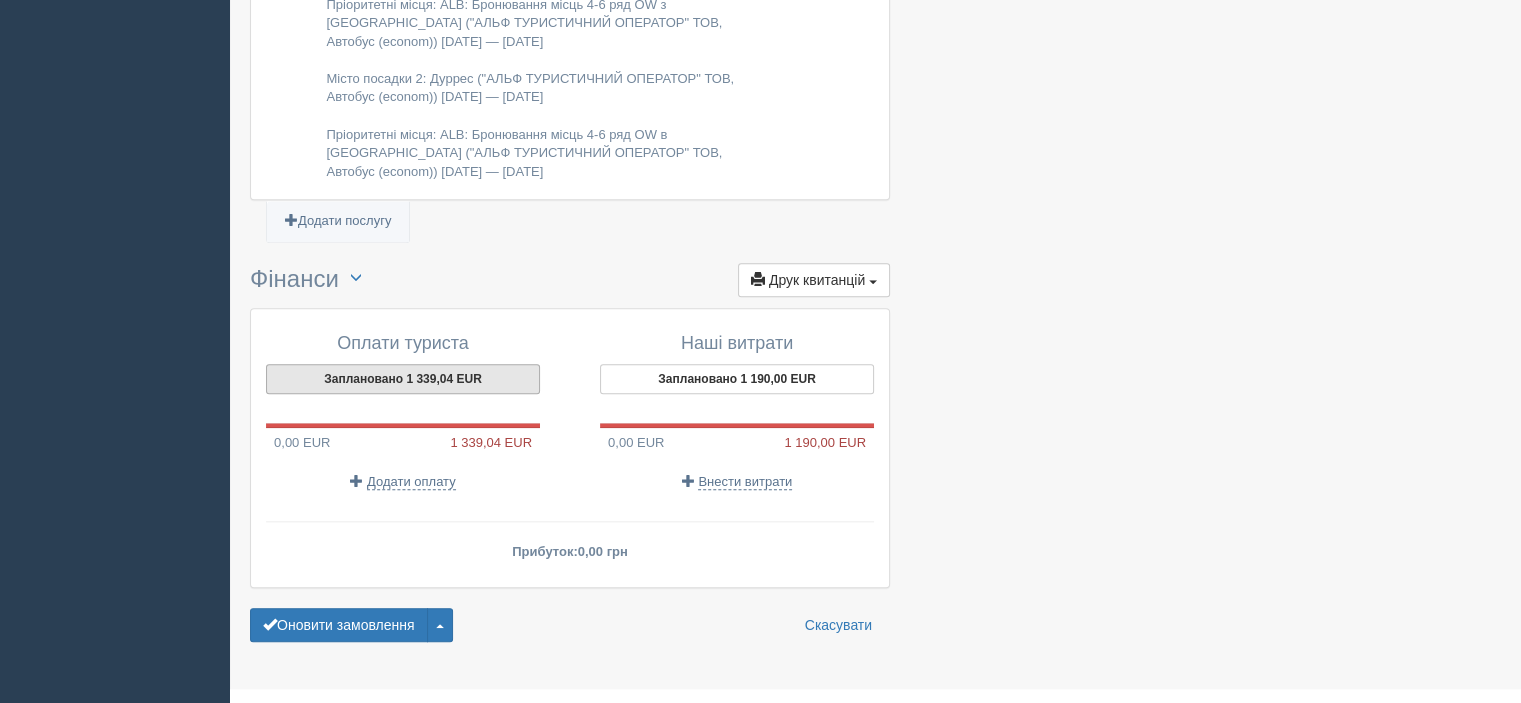 click on "Заплановано 1 339,04 EUR" at bounding box center (403, 379) 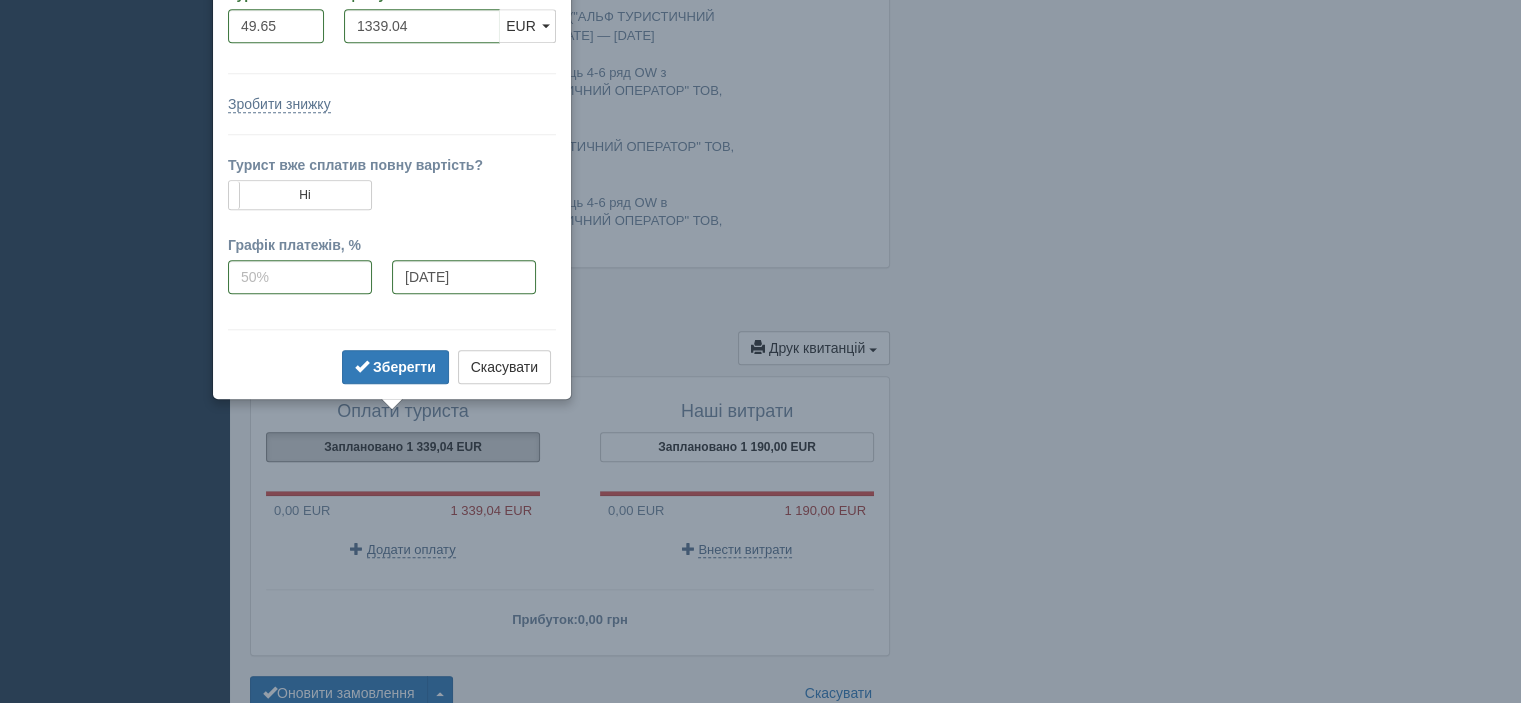 scroll, scrollTop: 1795, scrollLeft: 0, axis: vertical 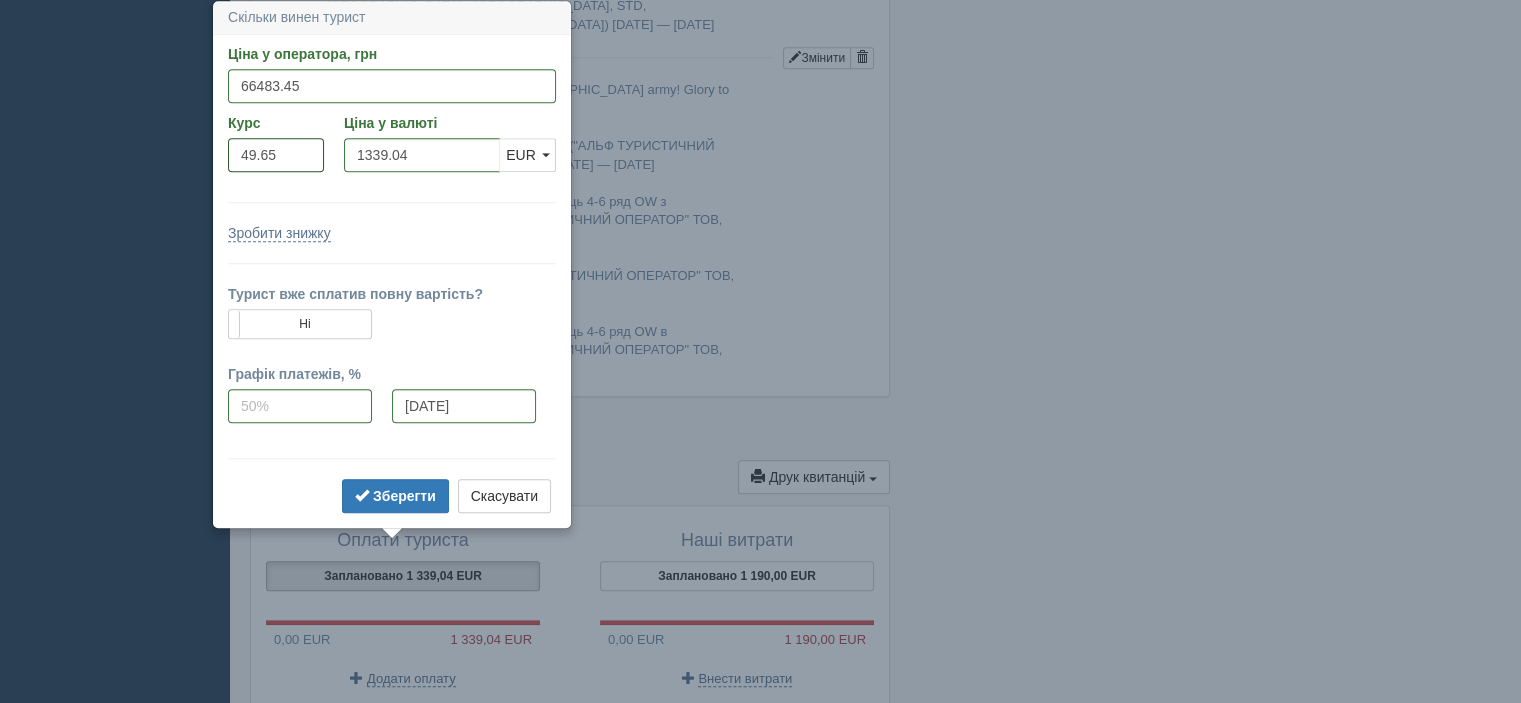 drag, startPoint x: 260, startPoint y: 156, endPoint x: 222, endPoint y: 156, distance: 38 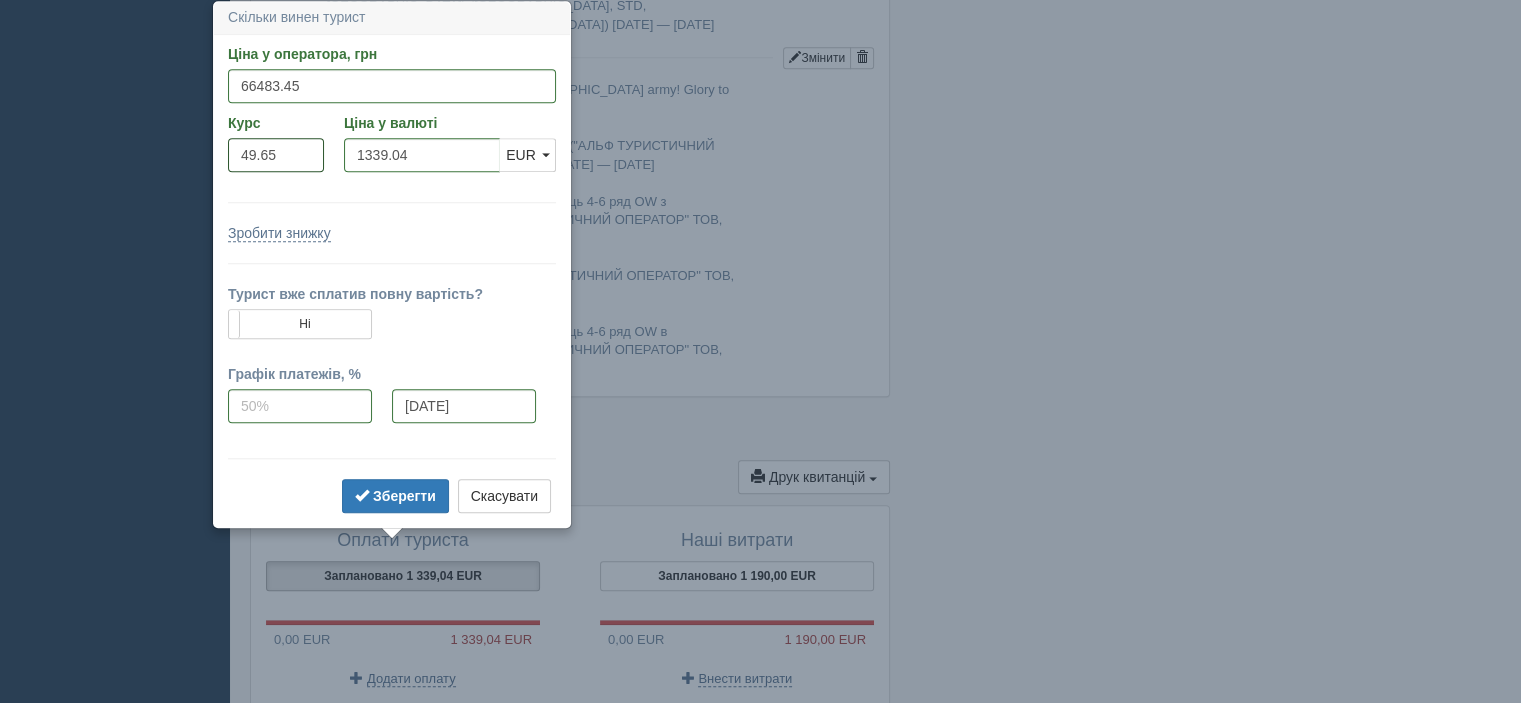click on "Курс
49.65" at bounding box center [276, 147] 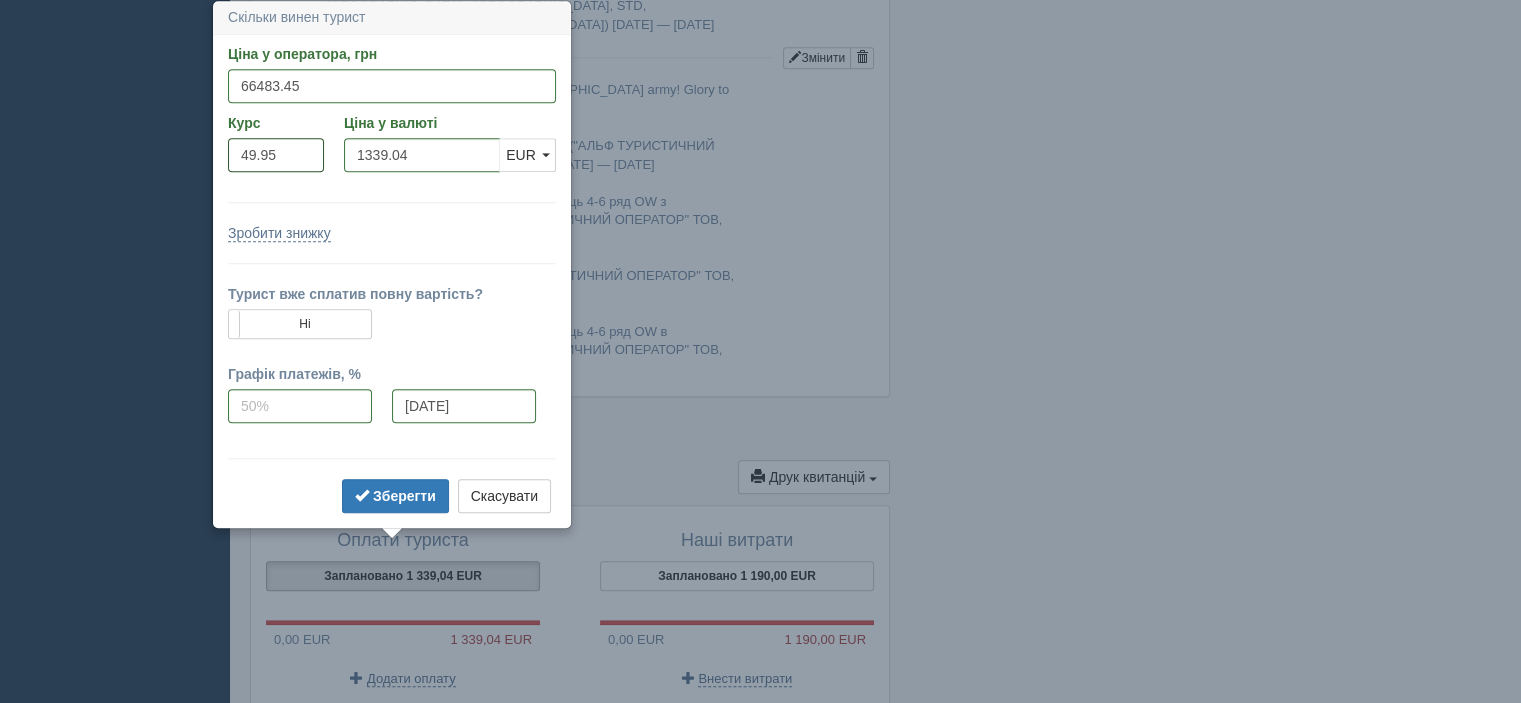 type on "49.95" 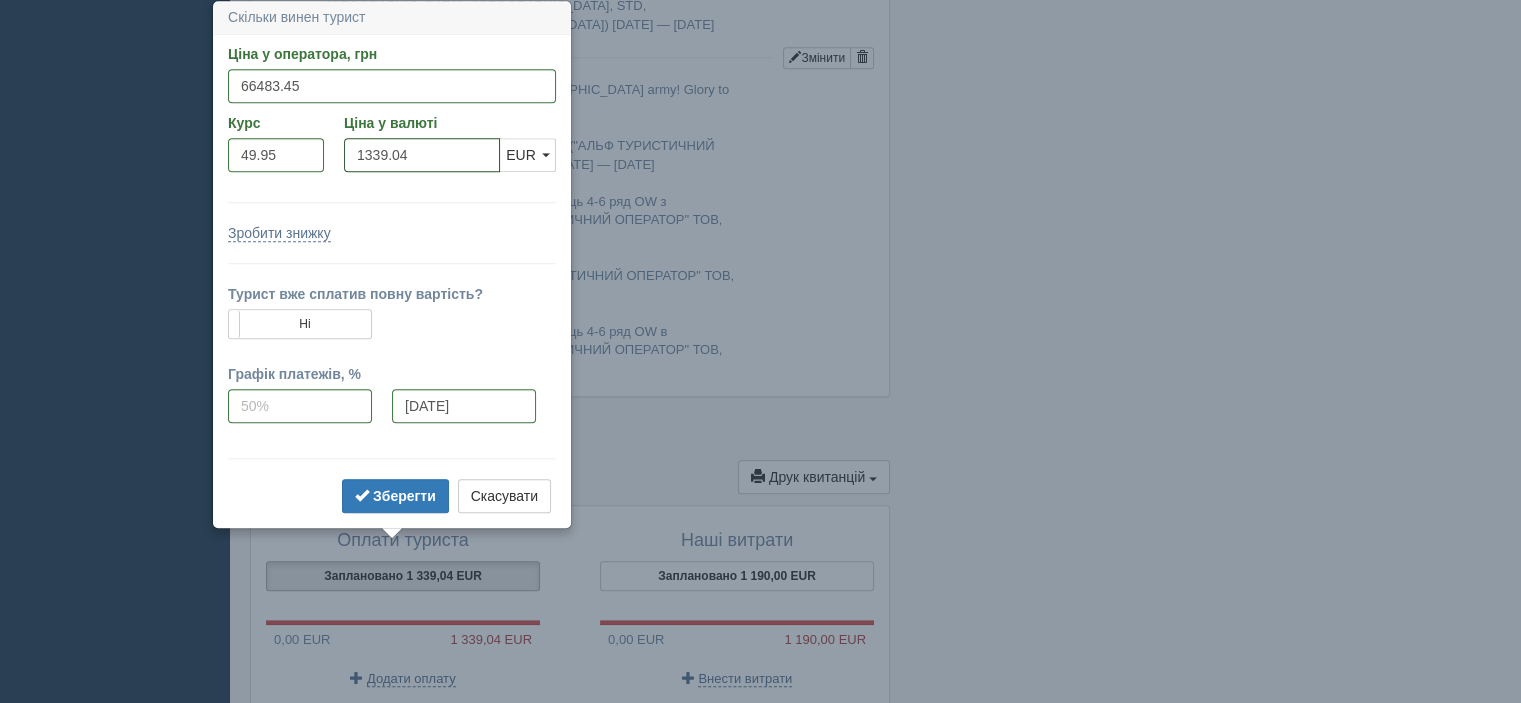 type on "1331.00" 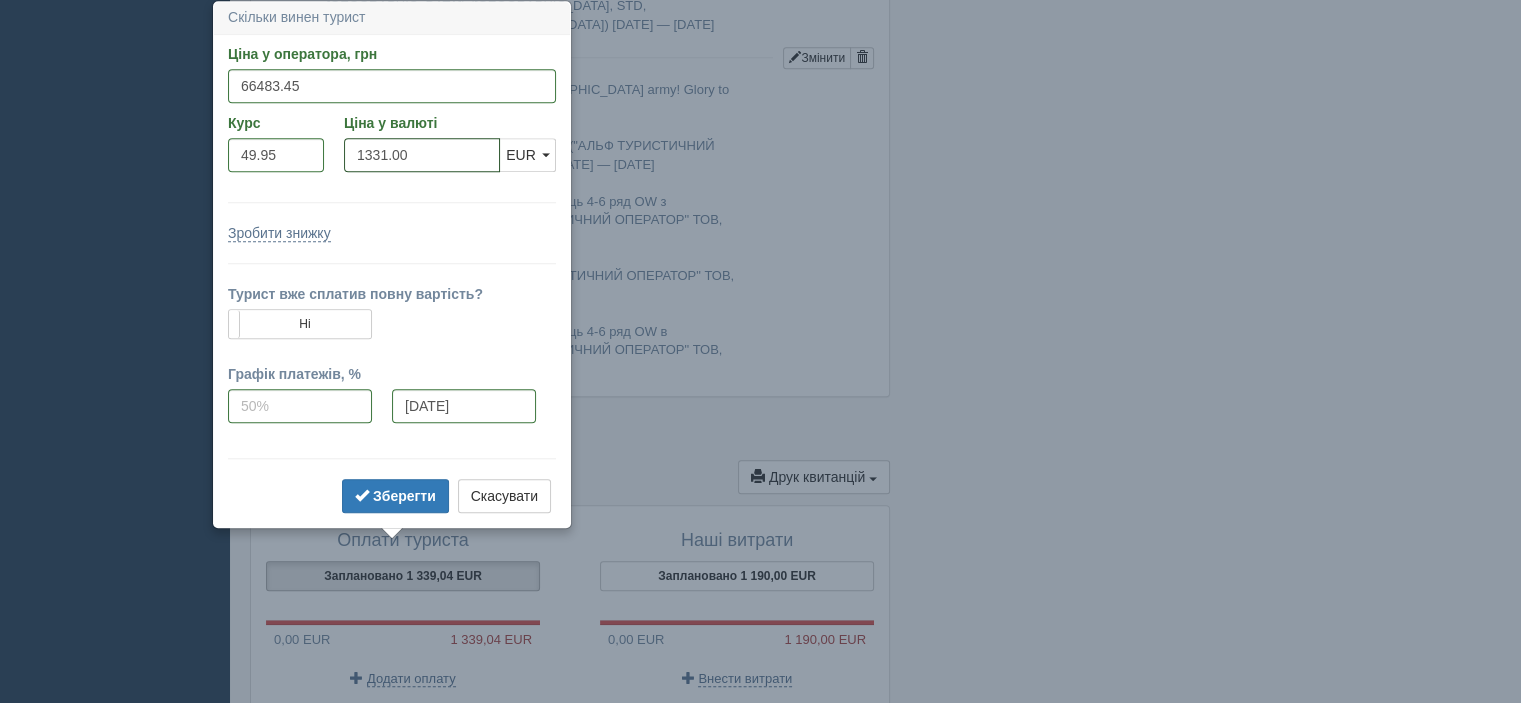 click on "1331.00" at bounding box center [422, 155] 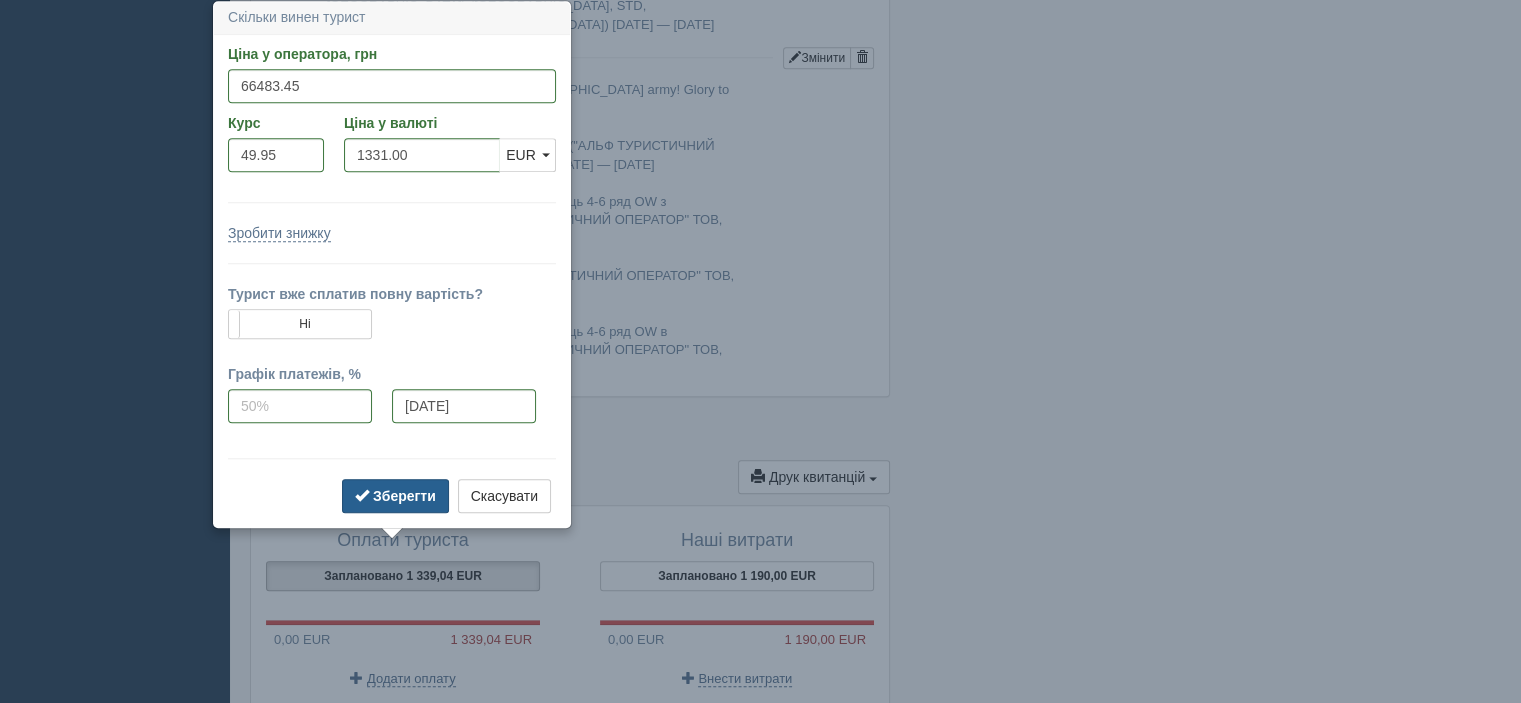 click on "Зберегти" at bounding box center [404, 496] 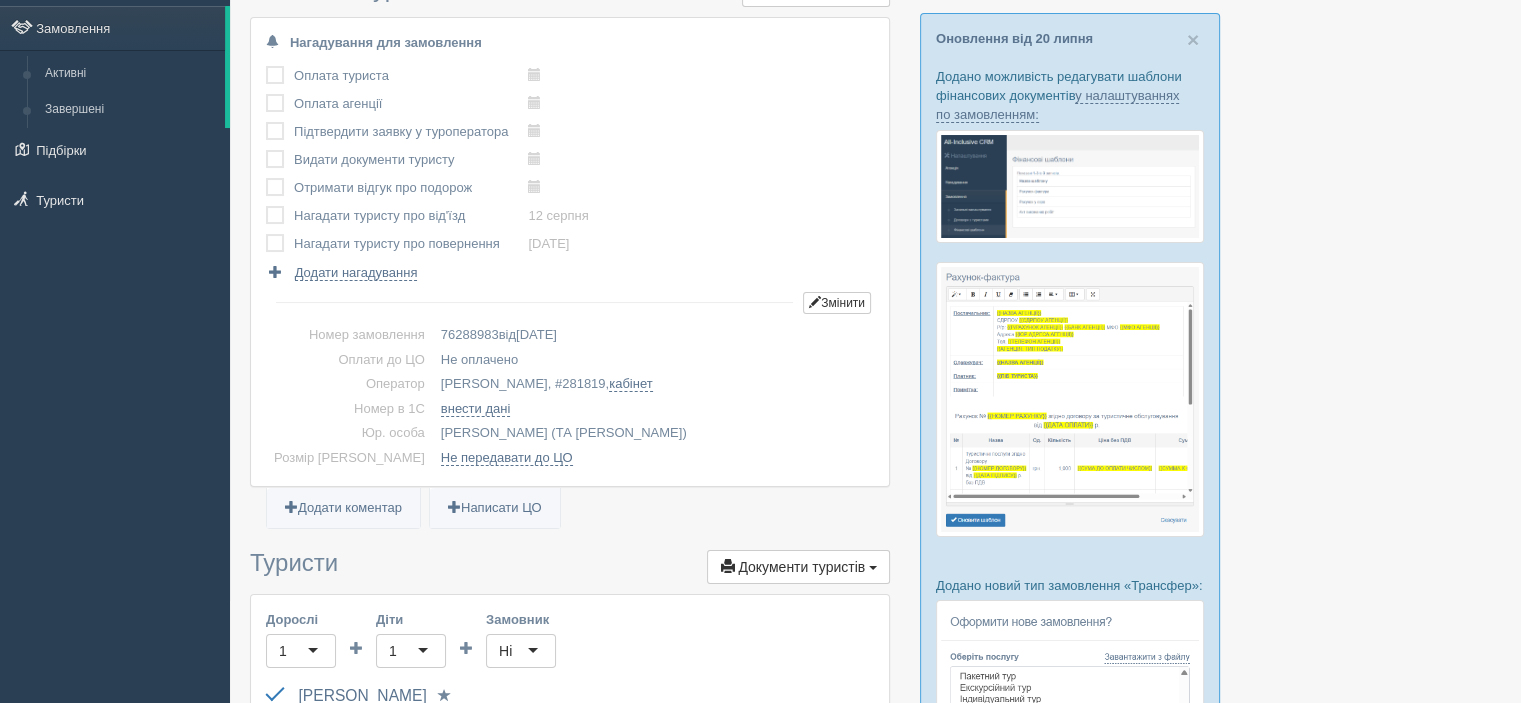 scroll, scrollTop: 0, scrollLeft: 0, axis: both 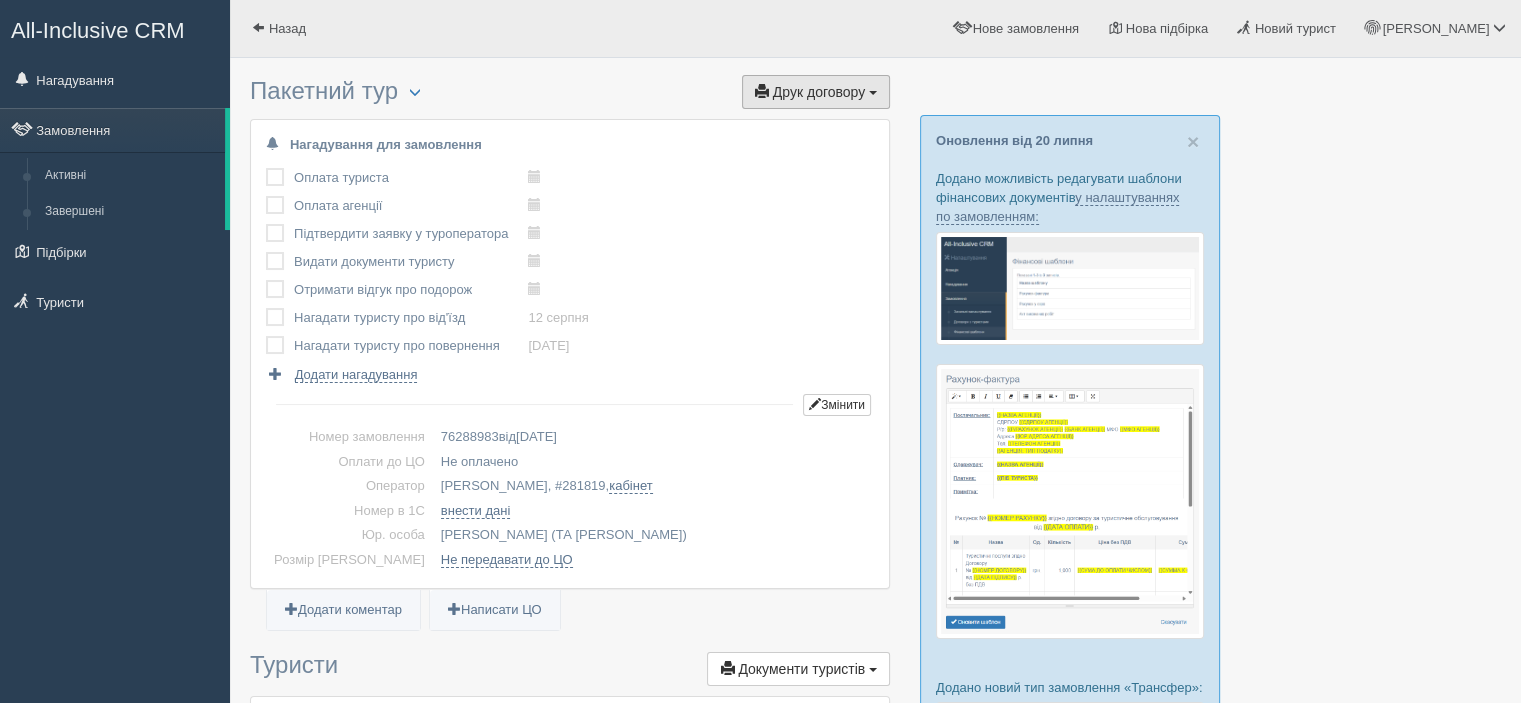 click on "Друк договору" at bounding box center (819, 92) 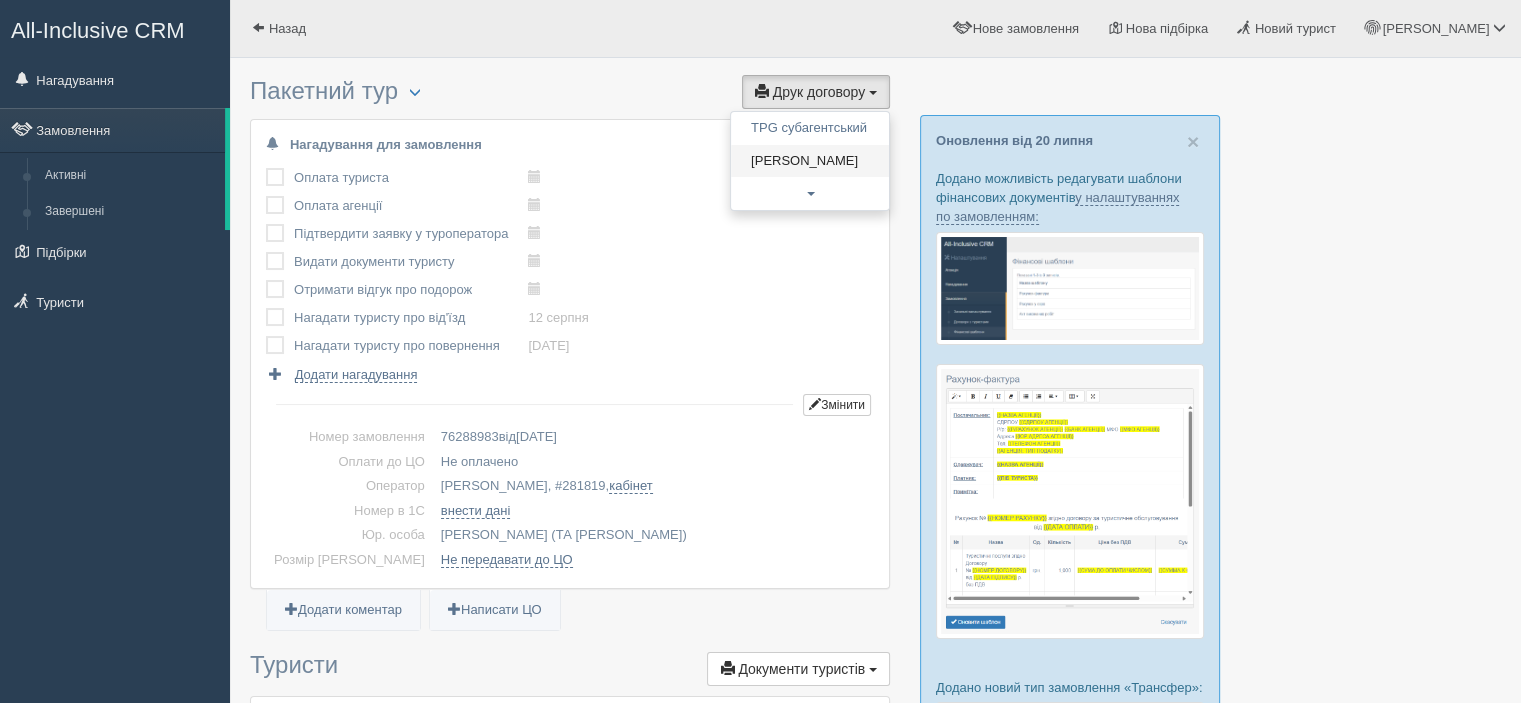click on "Alf" at bounding box center [810, 161] 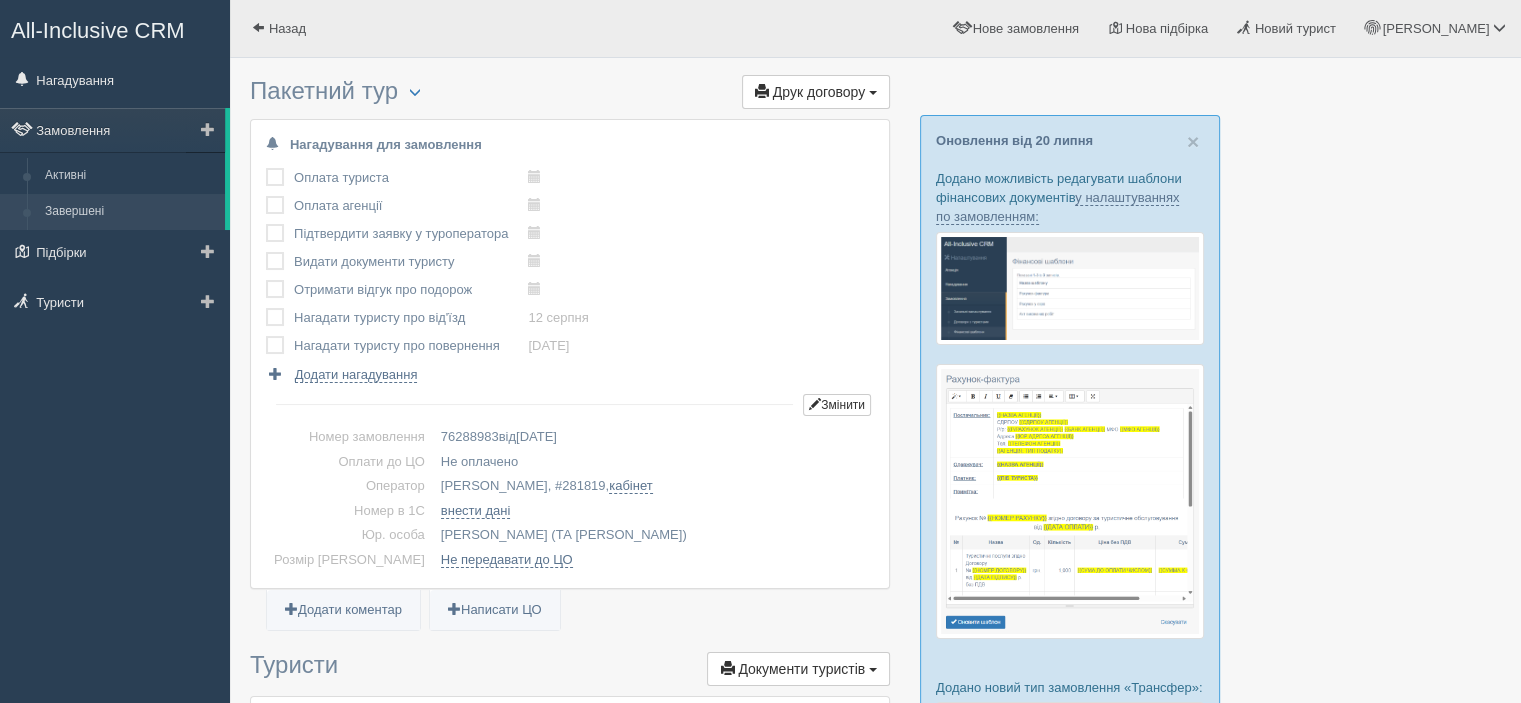 click on "Завершені" at bounding box center [130, 212] 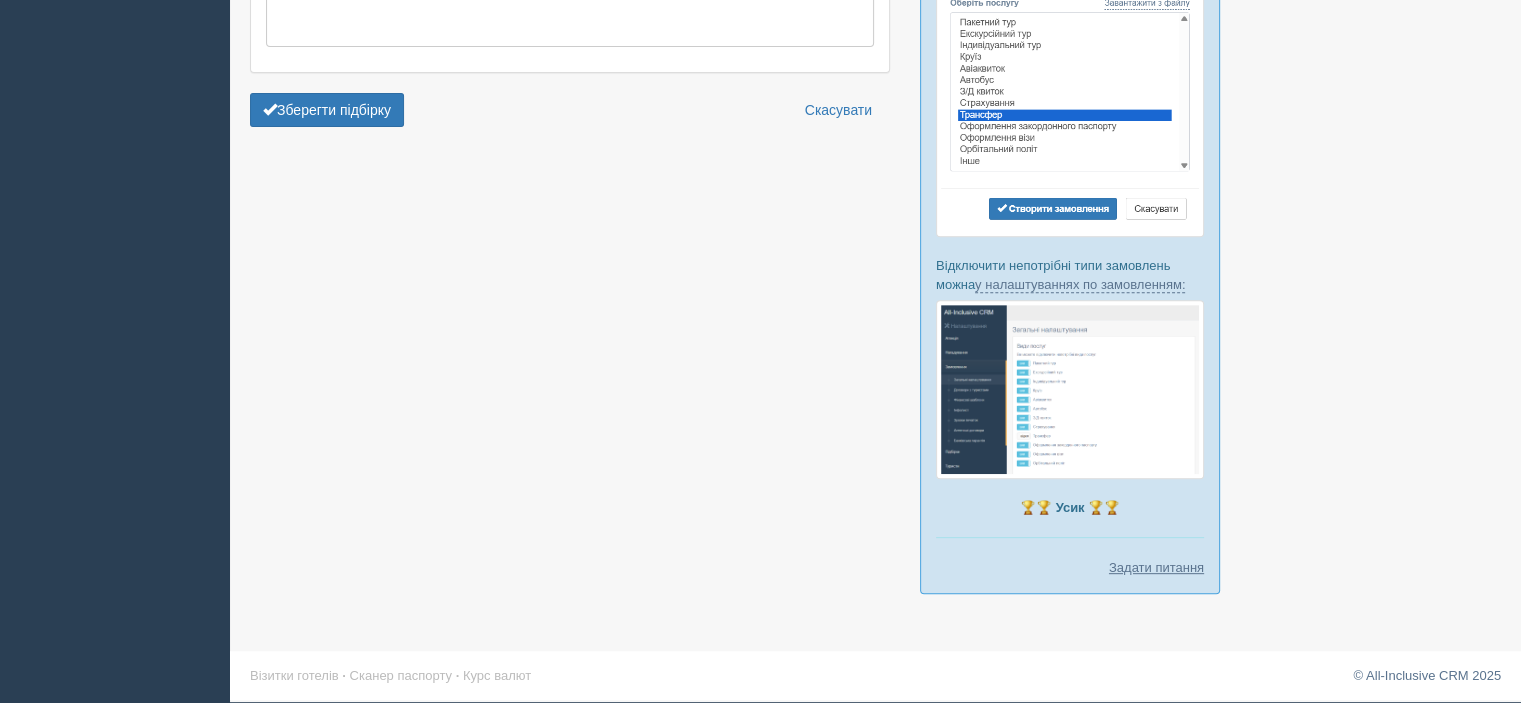 type on "10" 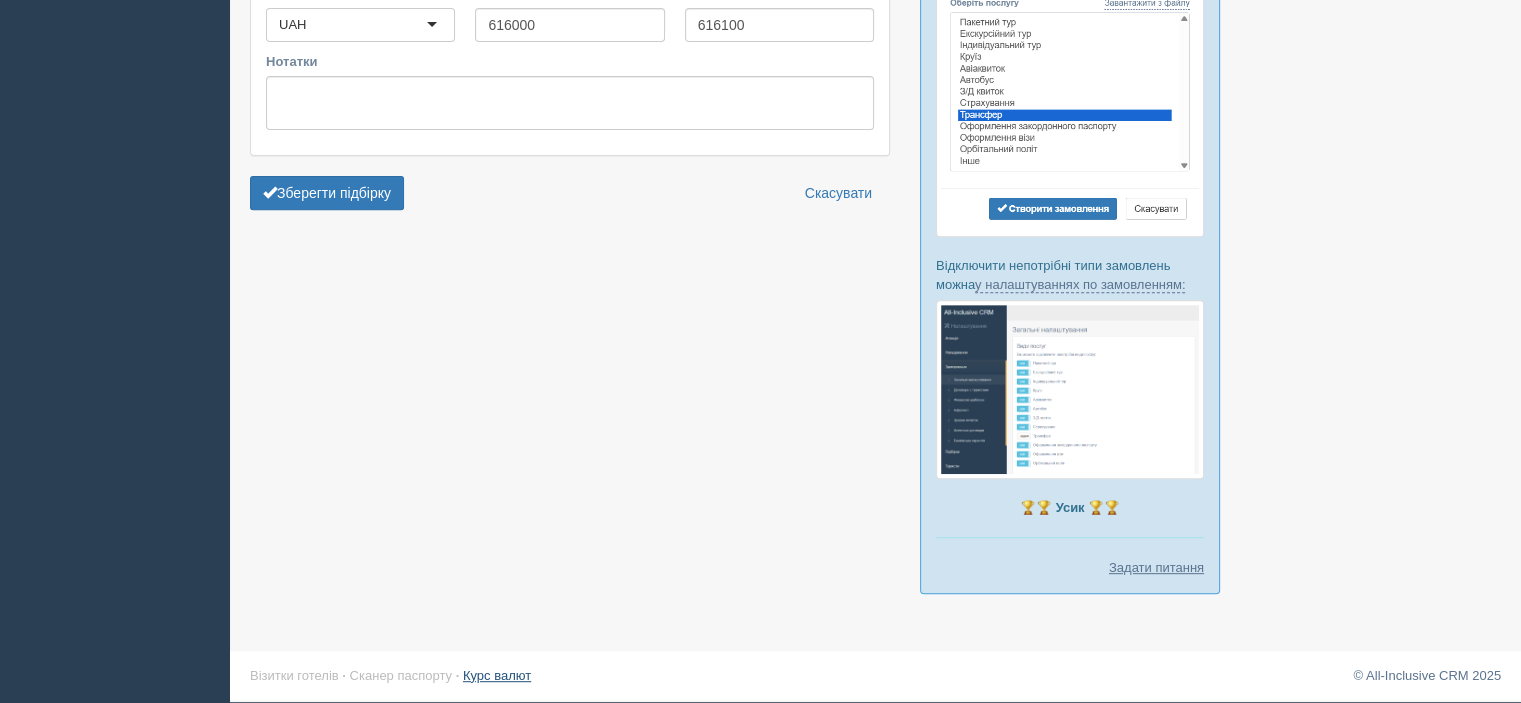 click on "Курс валют" at bounding box center (497, 675) 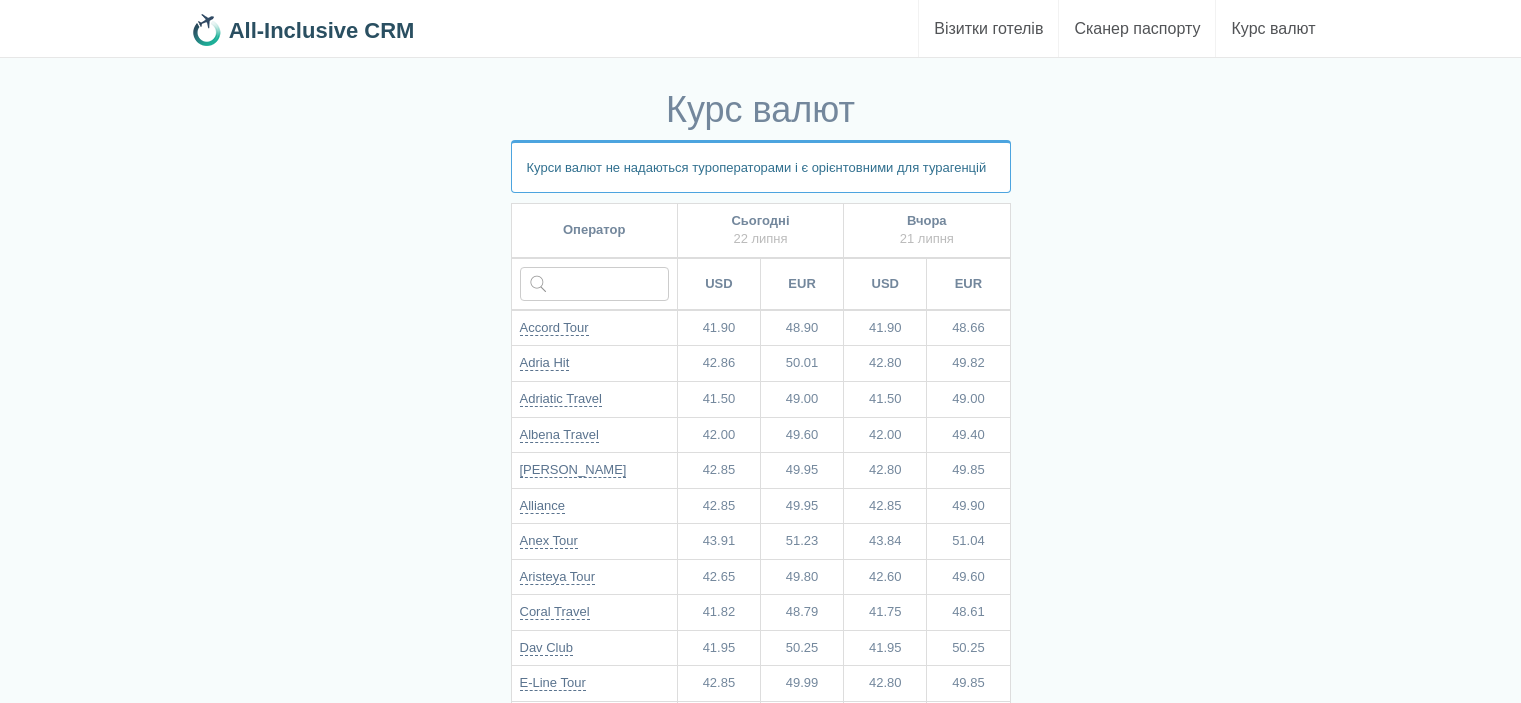 scroll, scrollTop: 0, scrollLeft: 0, axis: both 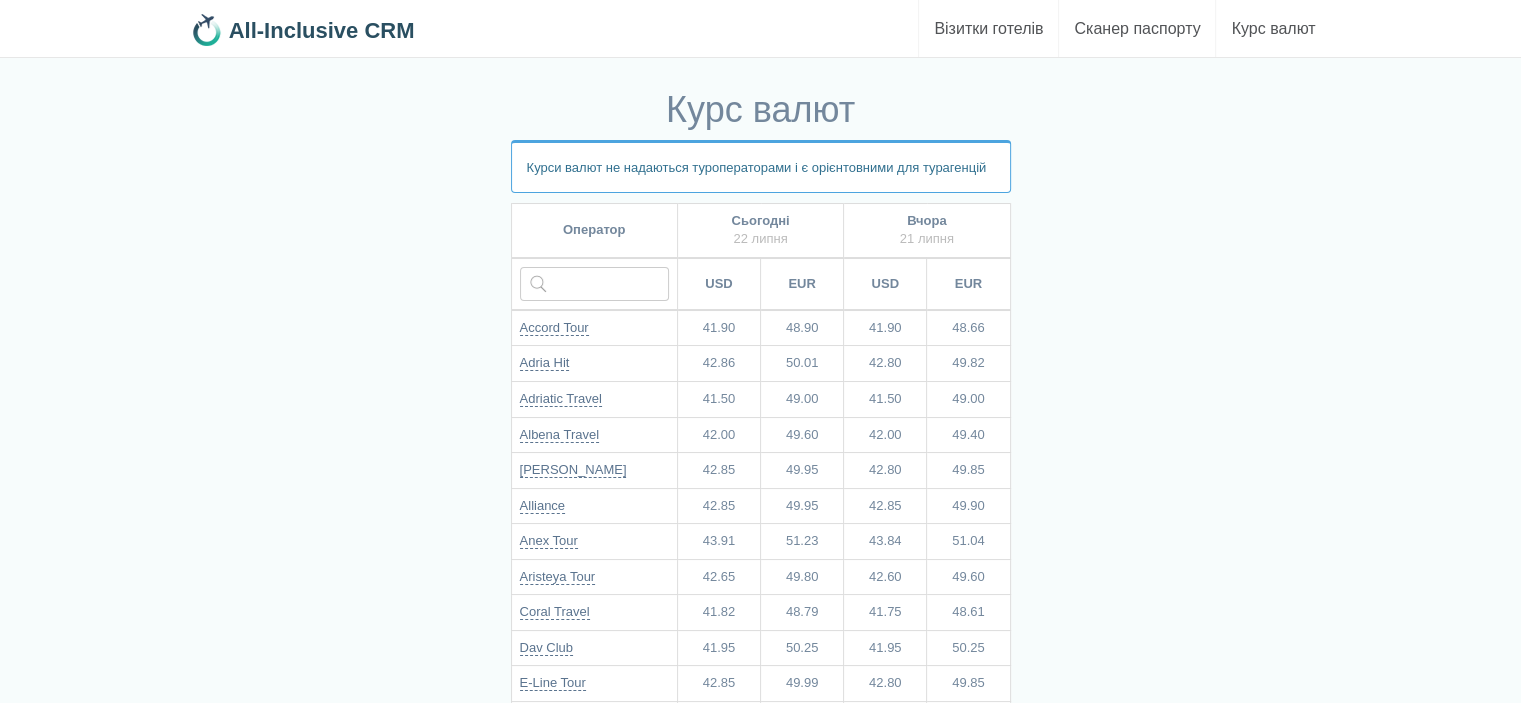 drag, startPoint x: 787, startPoint y: 464, endPoint x: 836, endPoint y: 463, distance: 49.010204 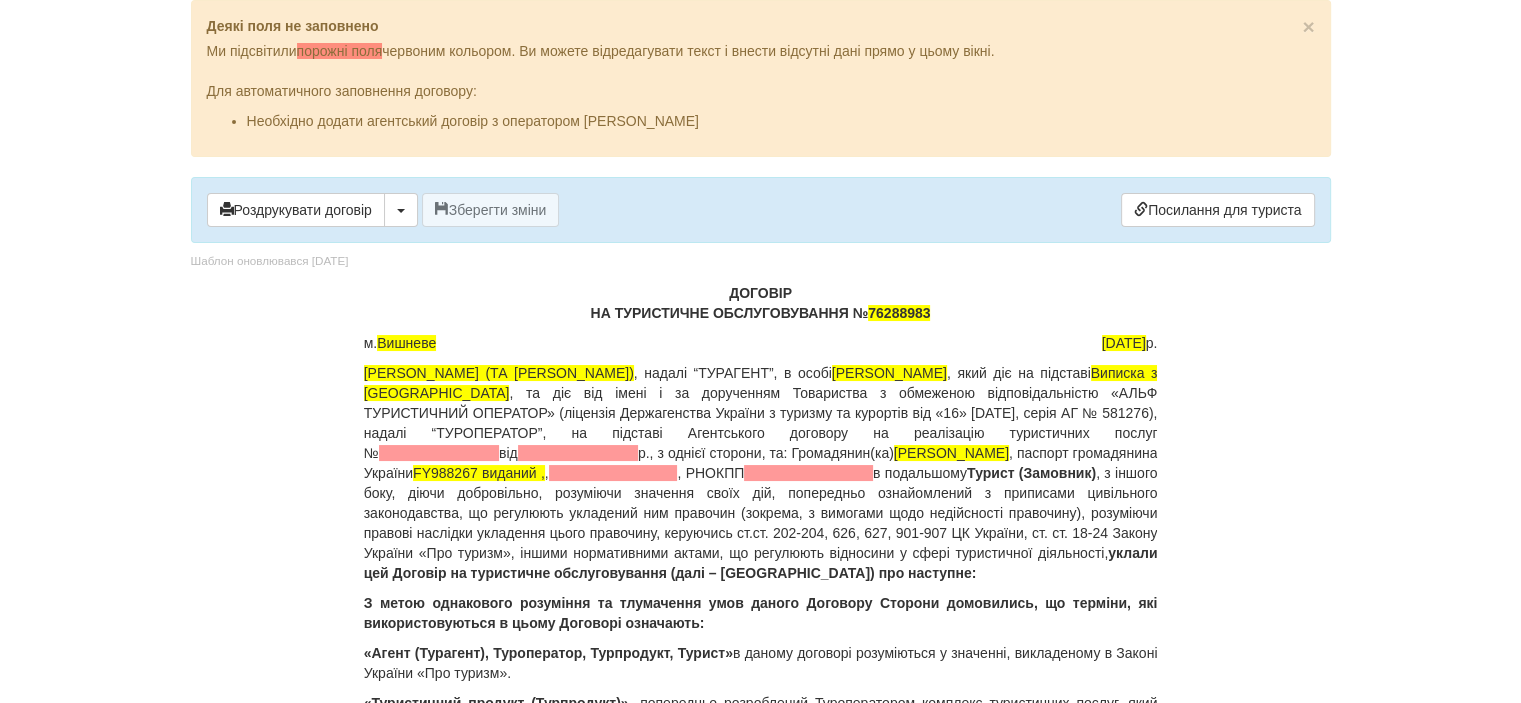 scroll, scrollTop: 100, scrollLeft: 0, axis: vertical 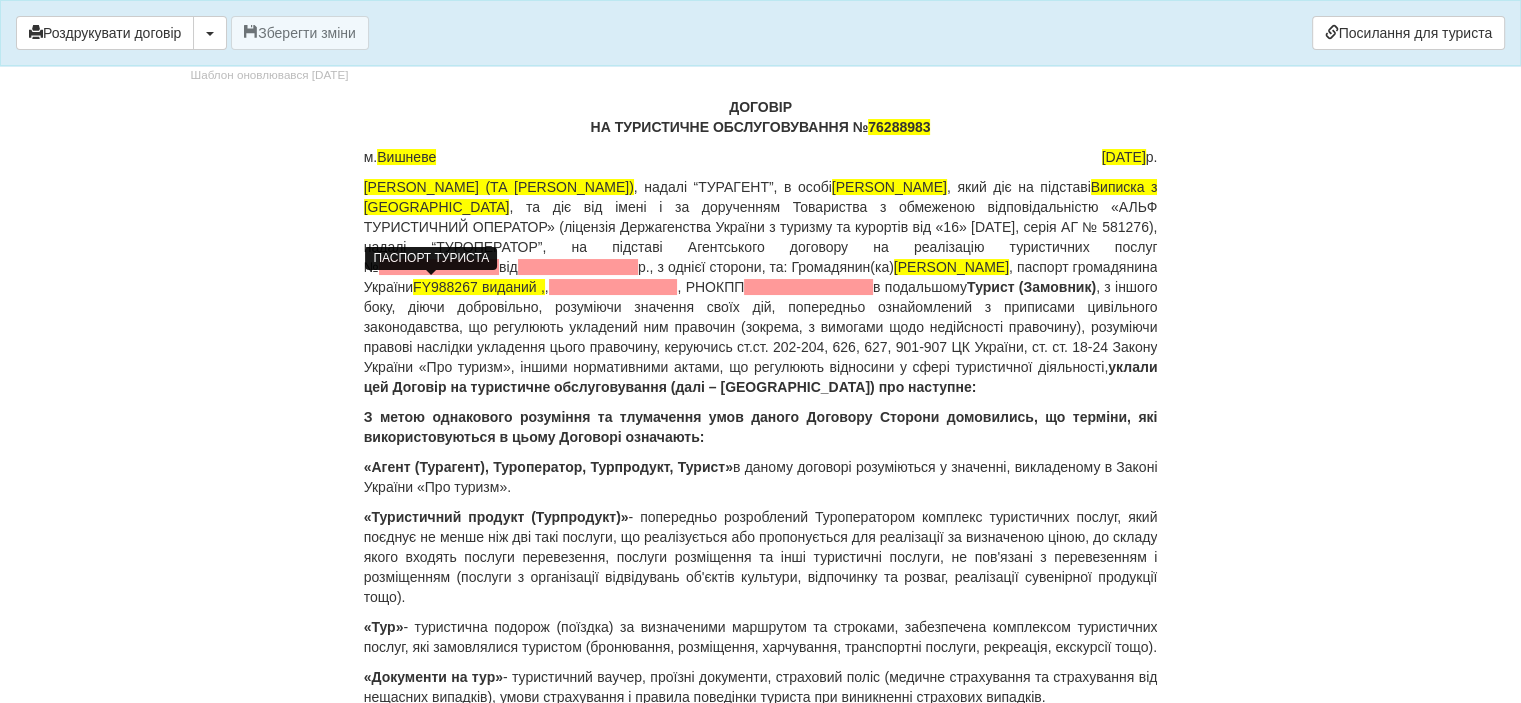 click on "FY988267 виданий ," at bounding box center [479, 287] 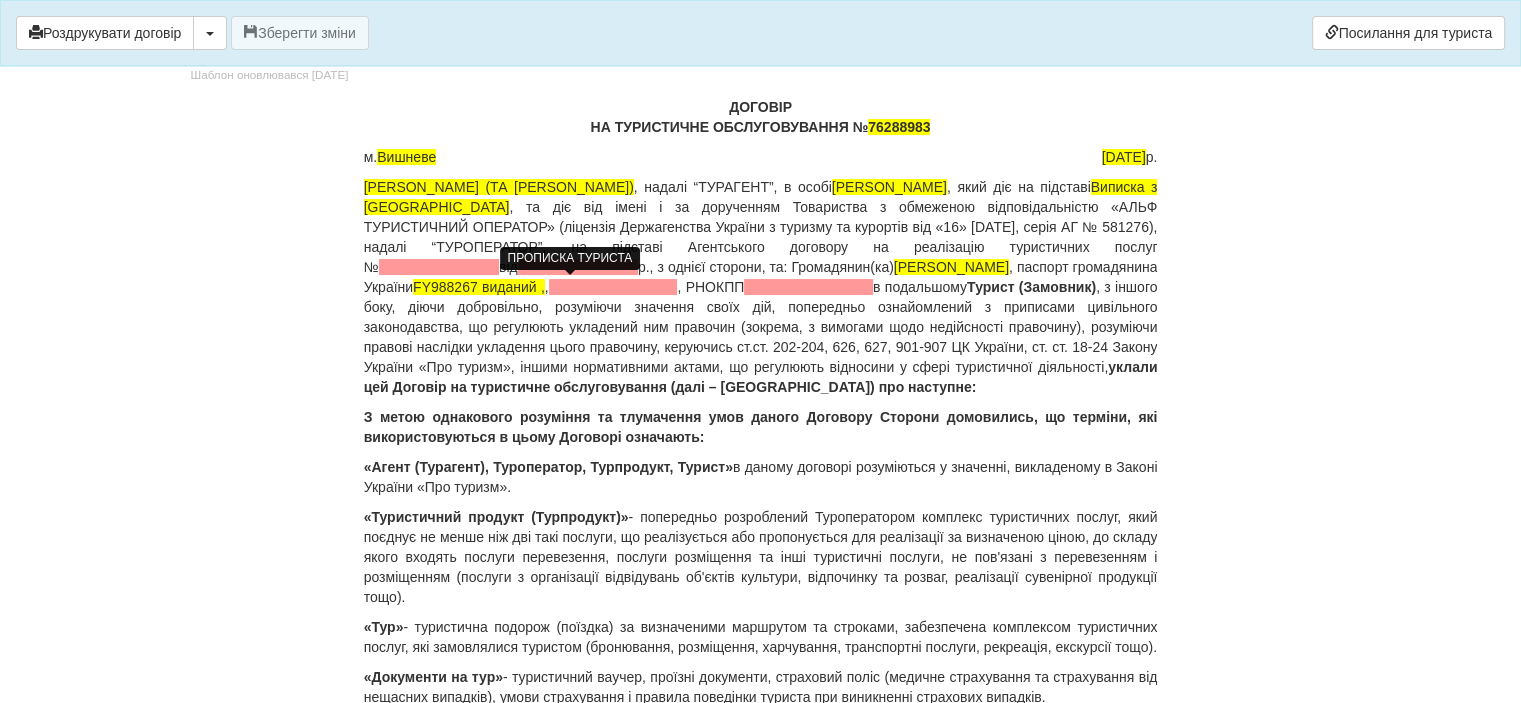 click at bounding box center [613, 287] 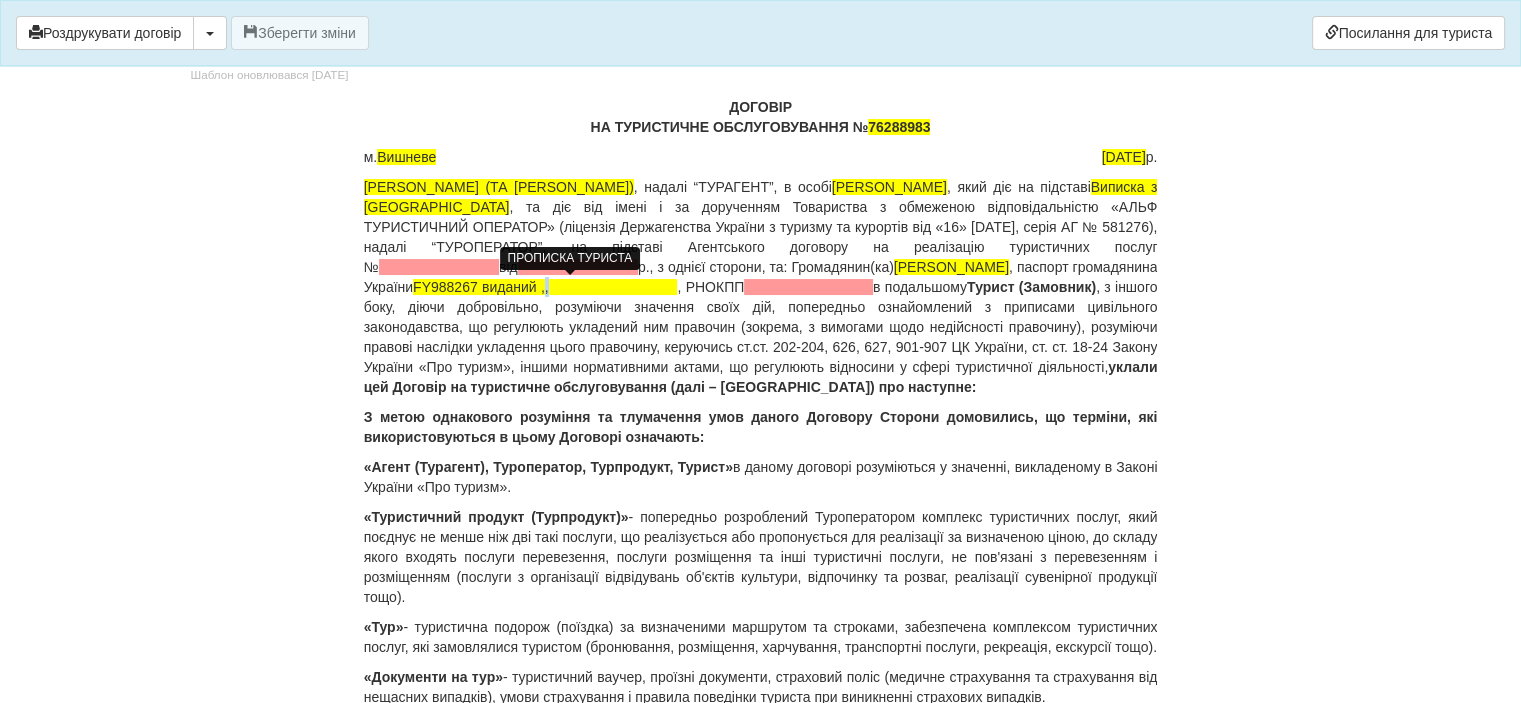 type 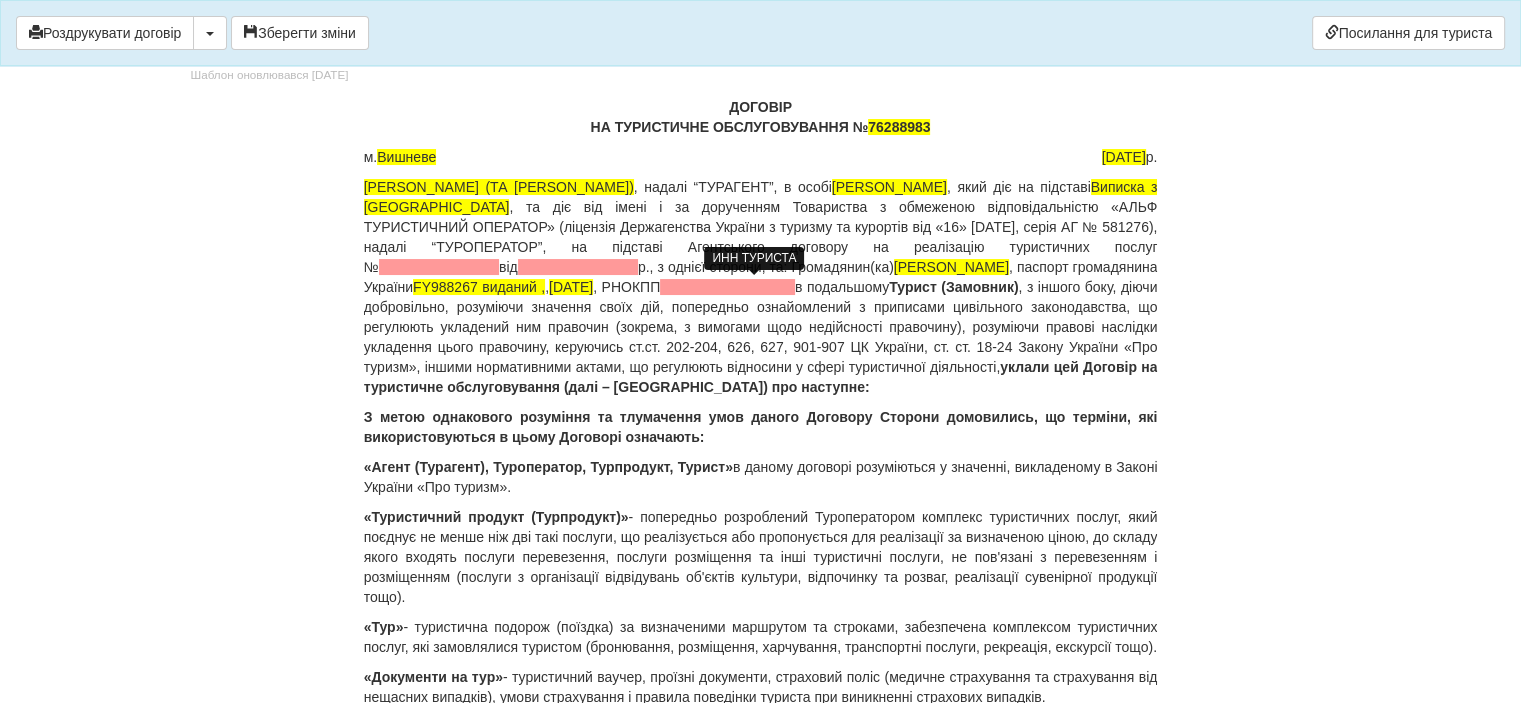 click at bounding box center [727, 287] 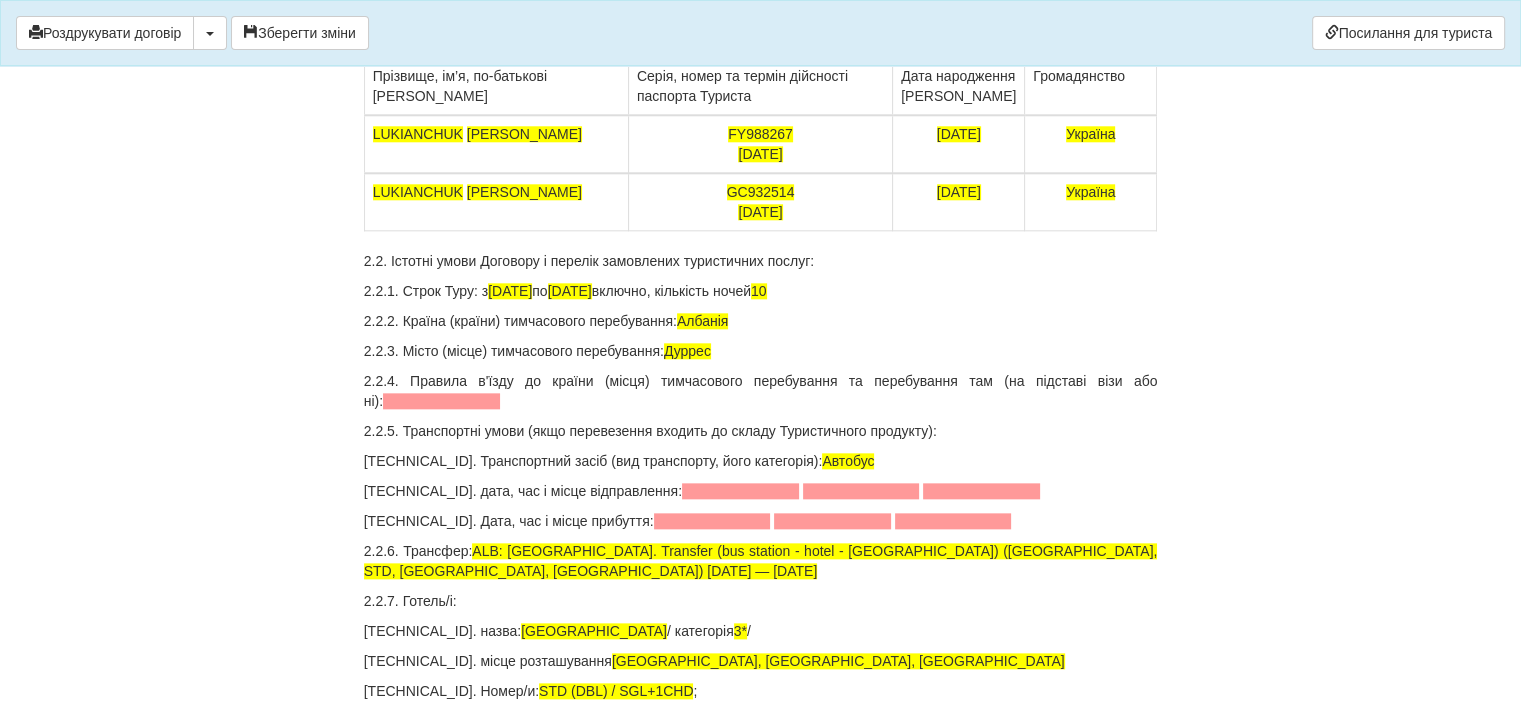 scroll, scrollTop: 2300, scrollLeft: 0, axis: vertical 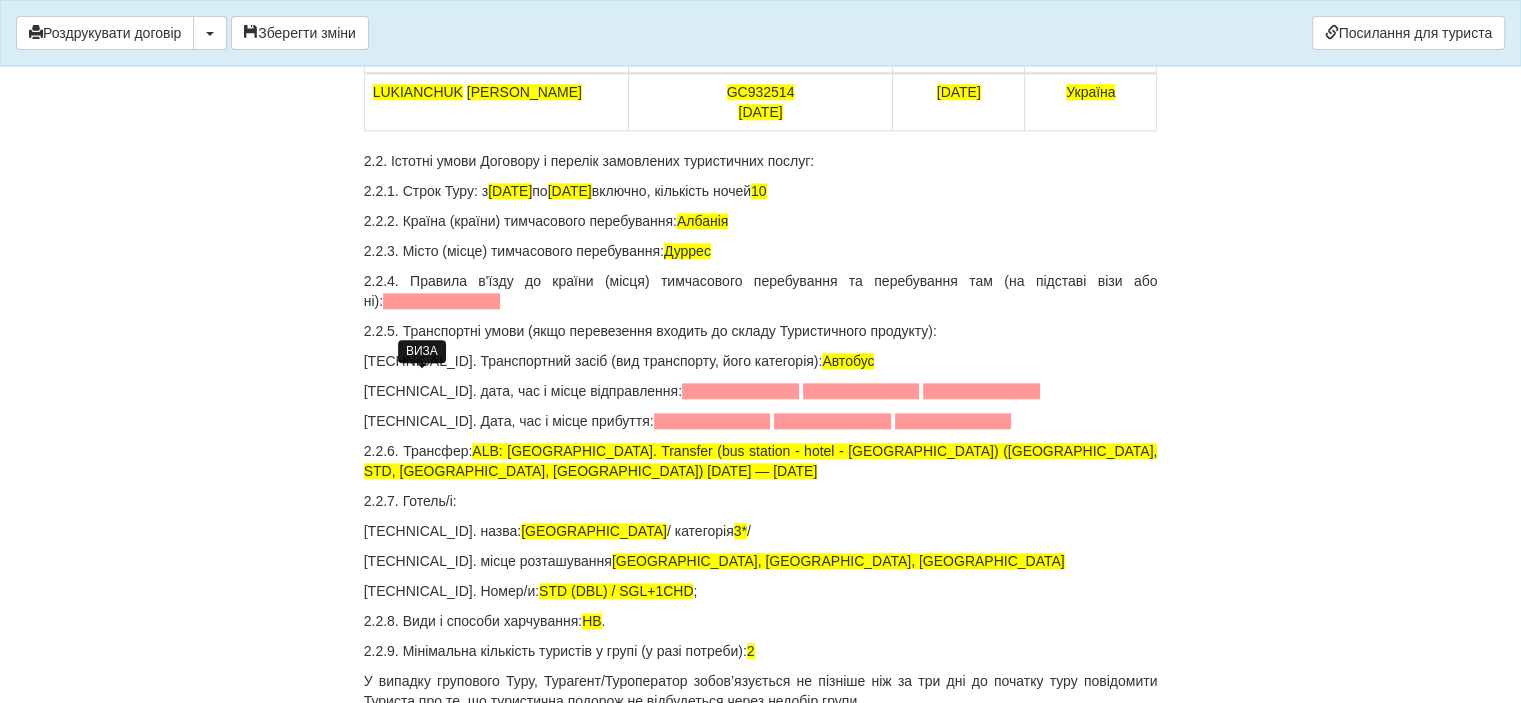 click at bounding box center [441, 301] 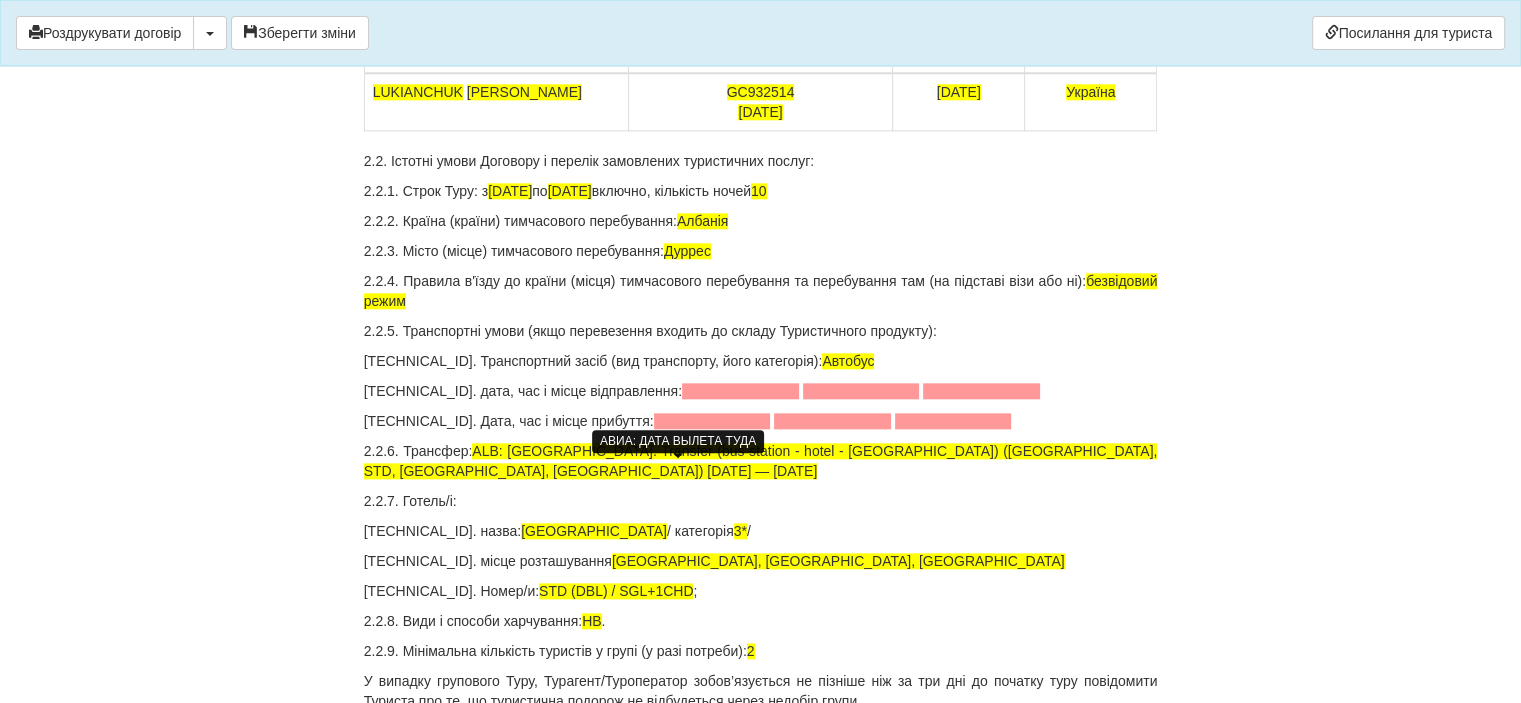click at bounding box center [740, 391] 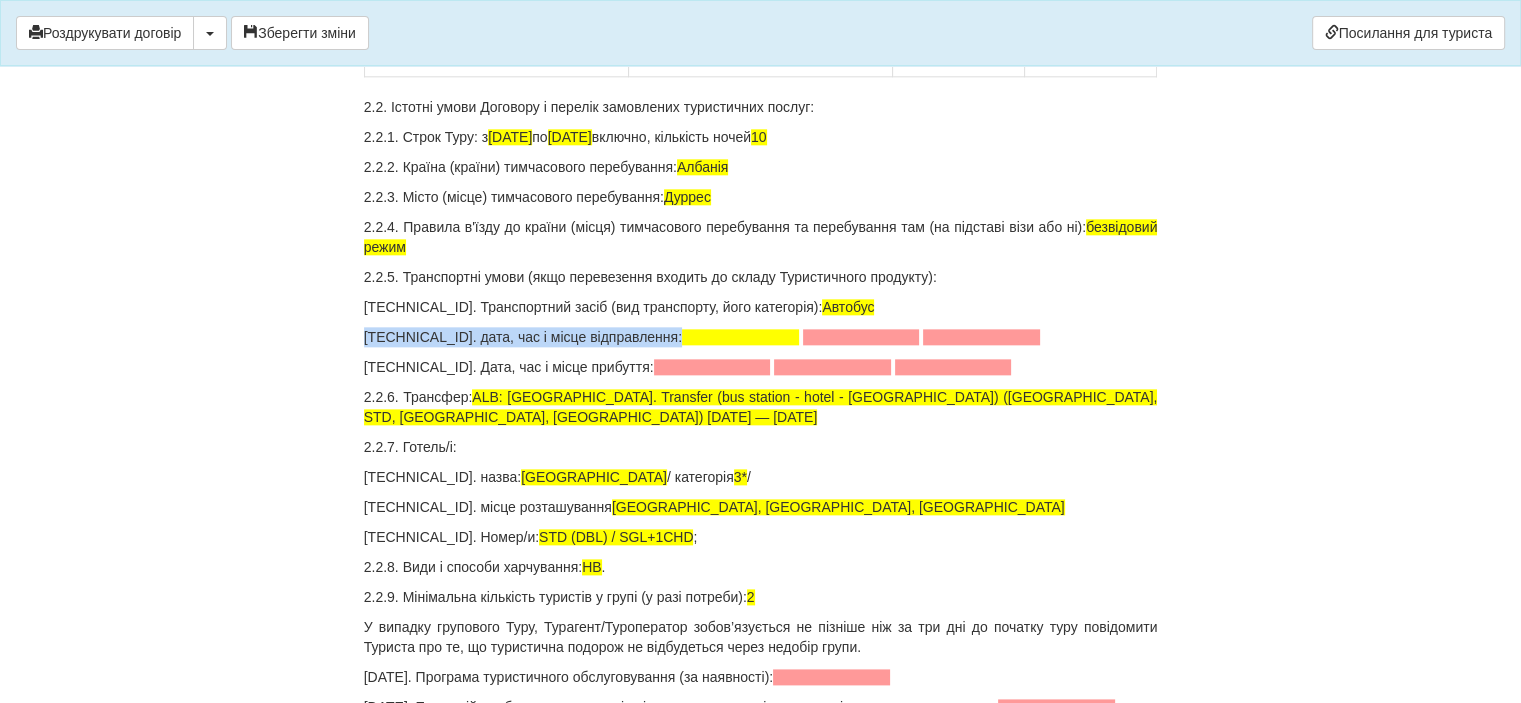 scroll, scrollTop: 2400, scrollLeft: 0, axis: vertical 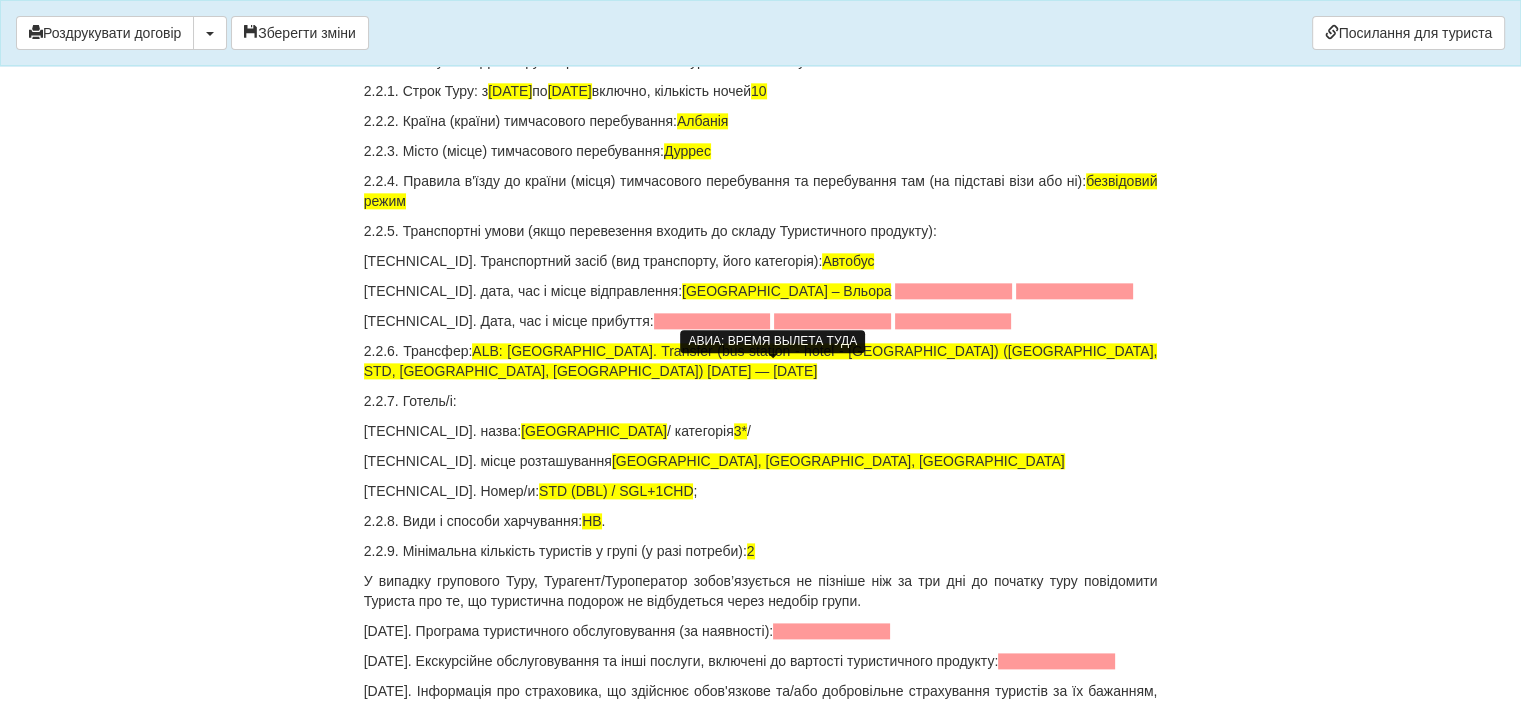 click at bounding box center [953, 291] 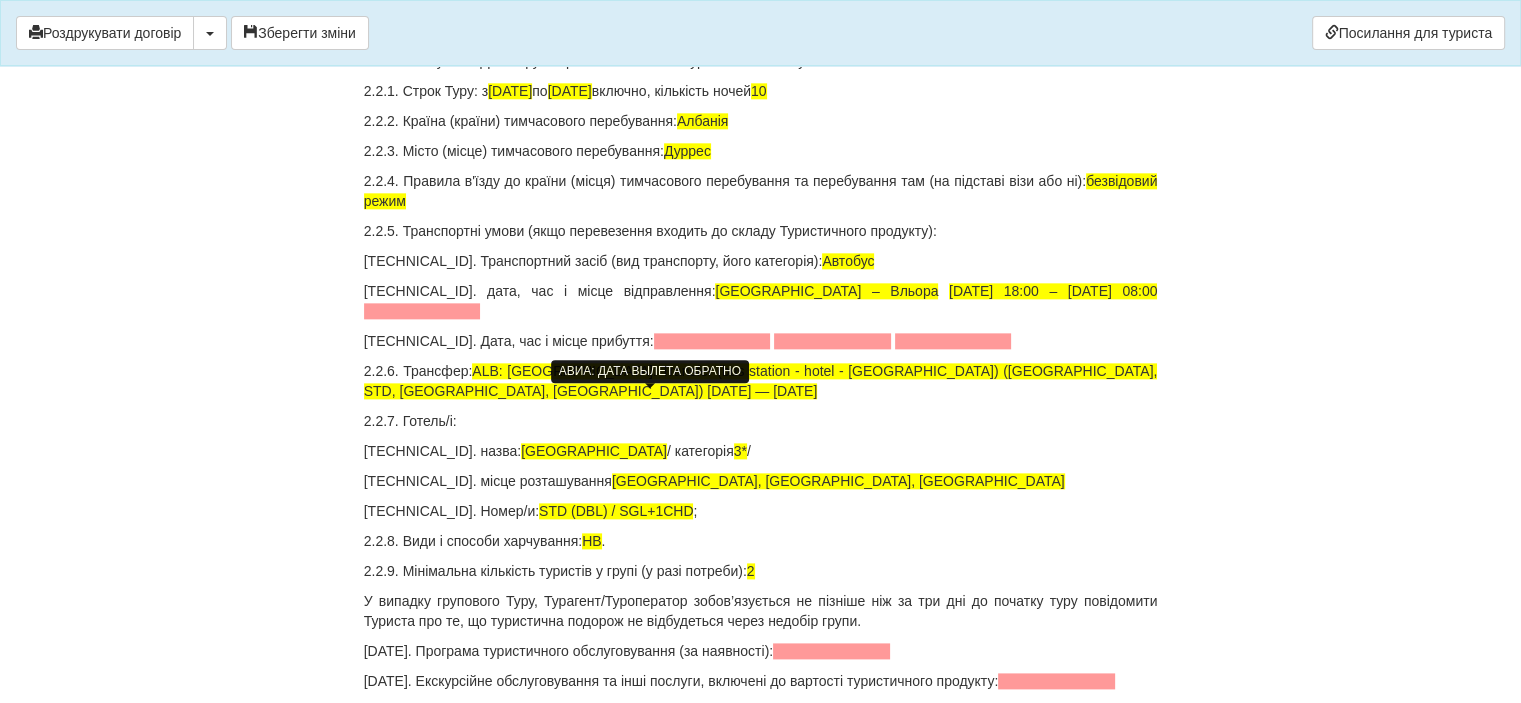 click at bounding box center [712, 341] 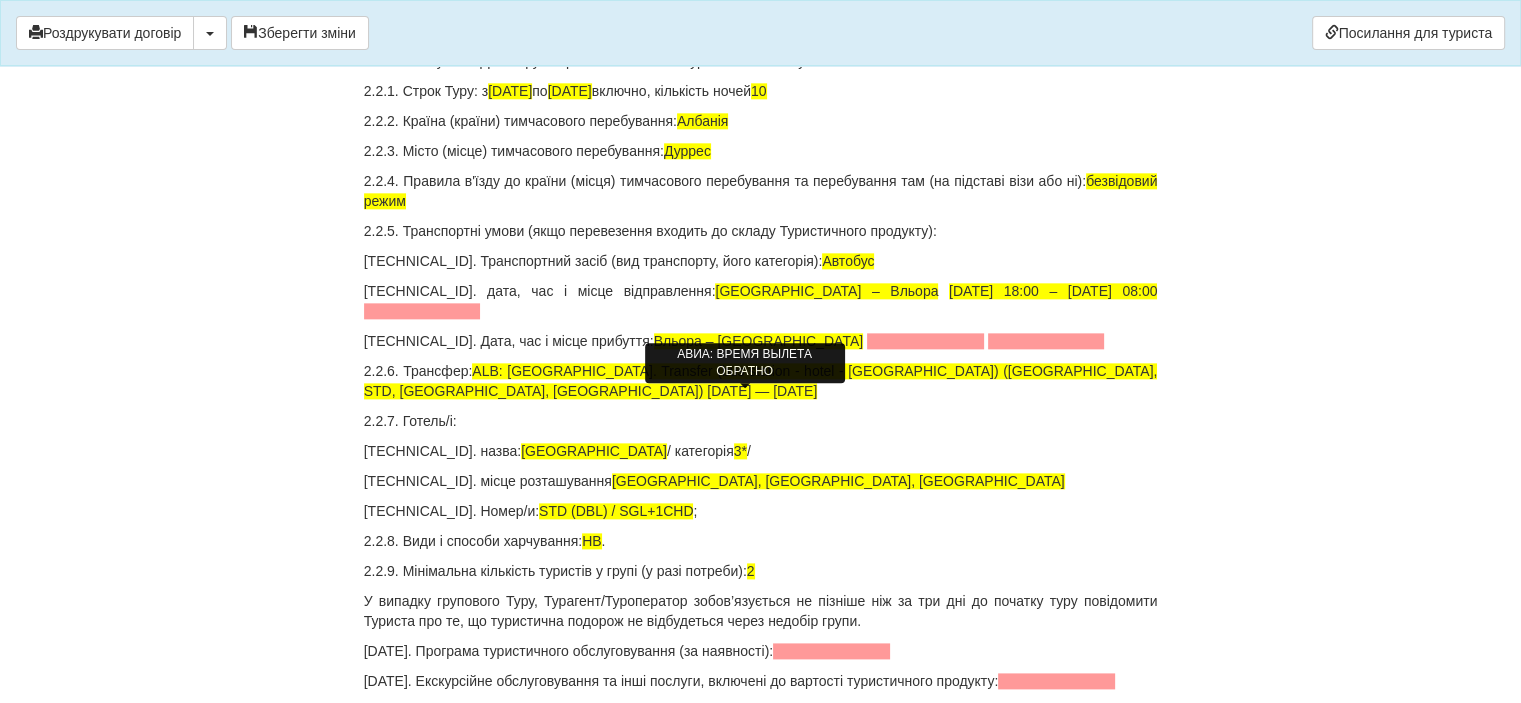 click at bounding box center (925, 341) 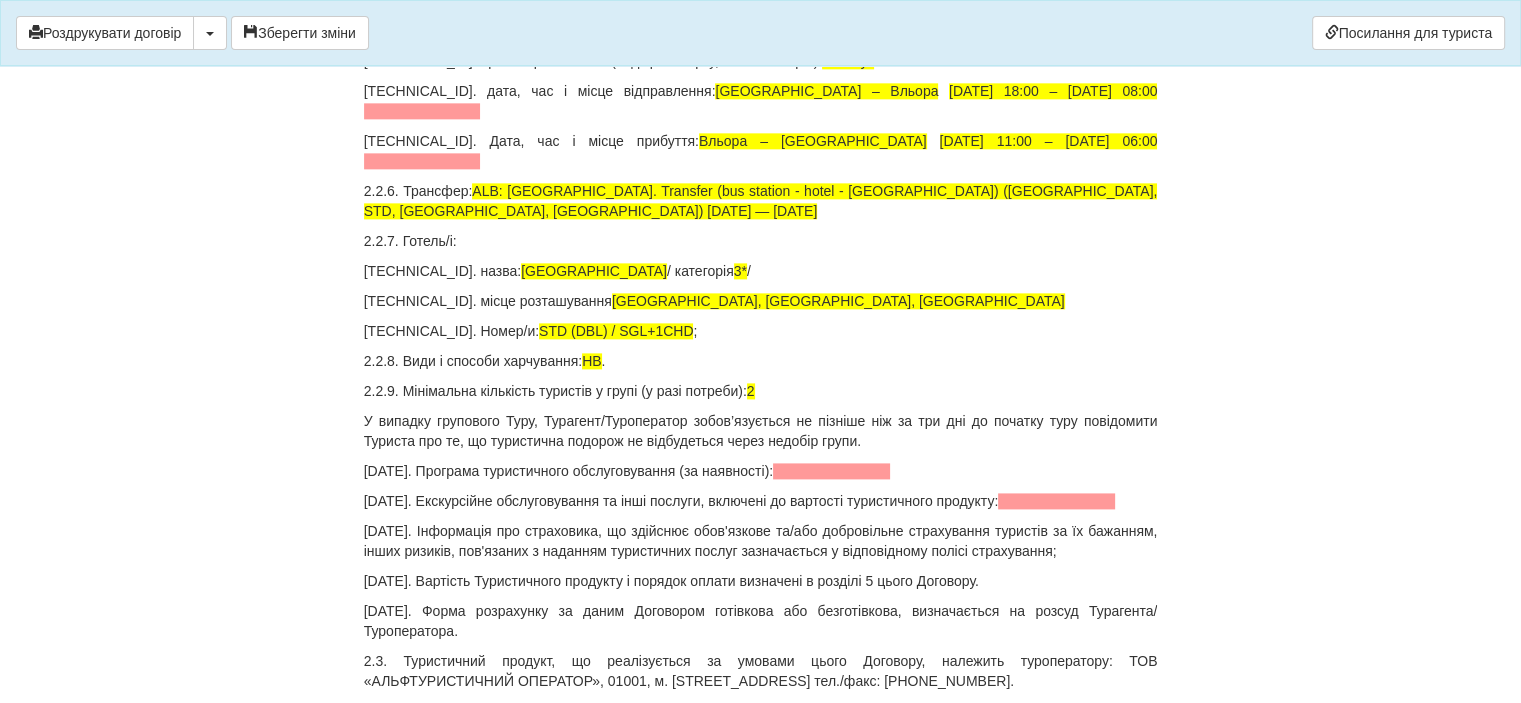 scroll, scrollTop: 2700, scrollLeft: 0, axis: vertical 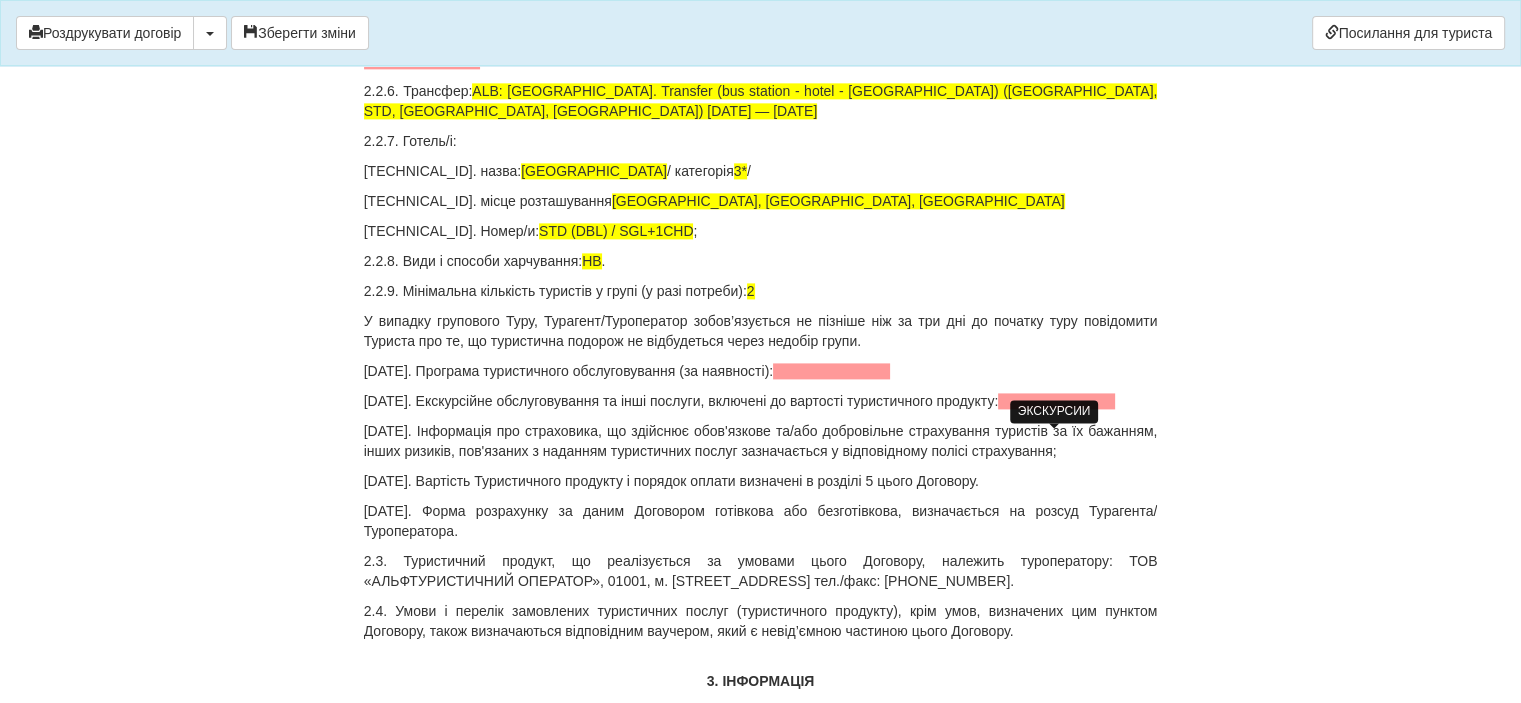 click at bounding box center (1056, 401) 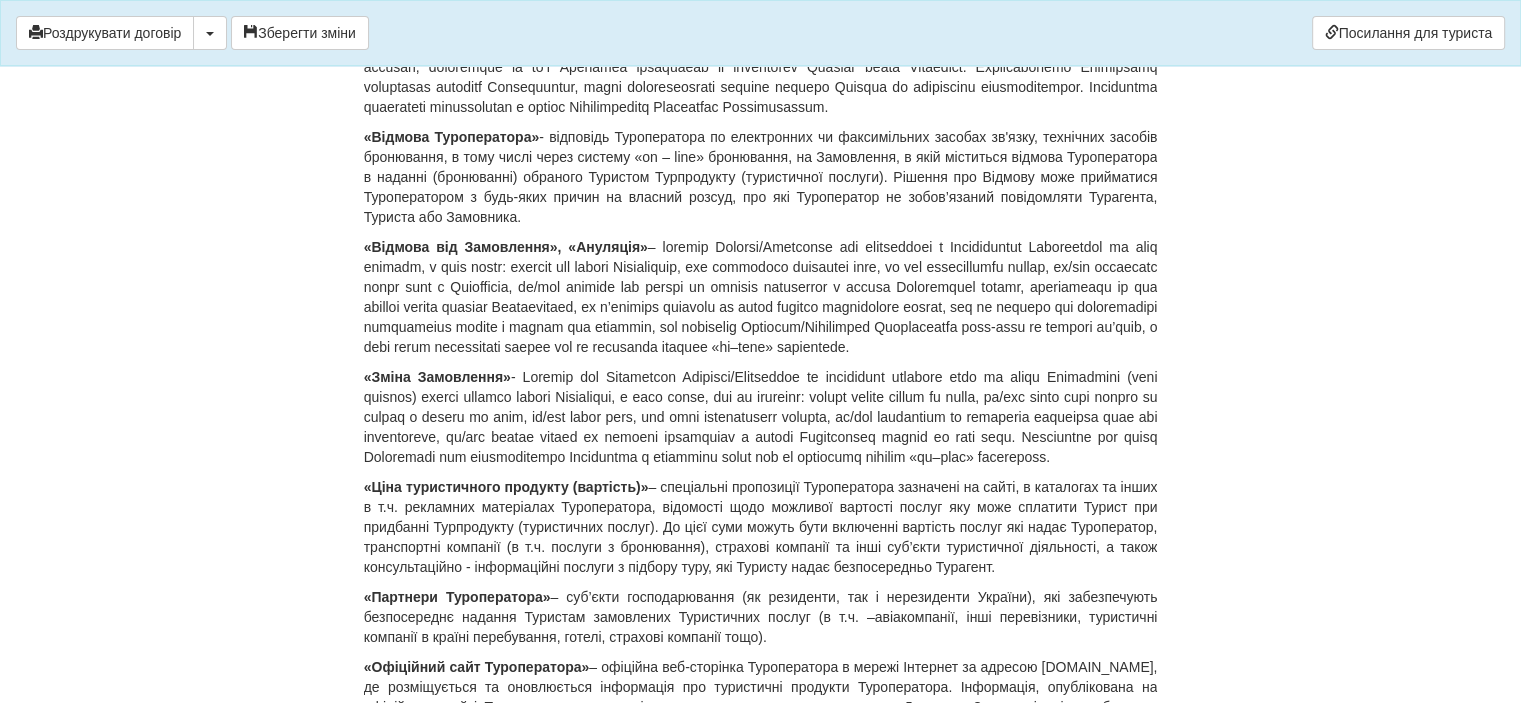 scroll, scrollTop: 100, scrollLeft: 0, axis: vertical 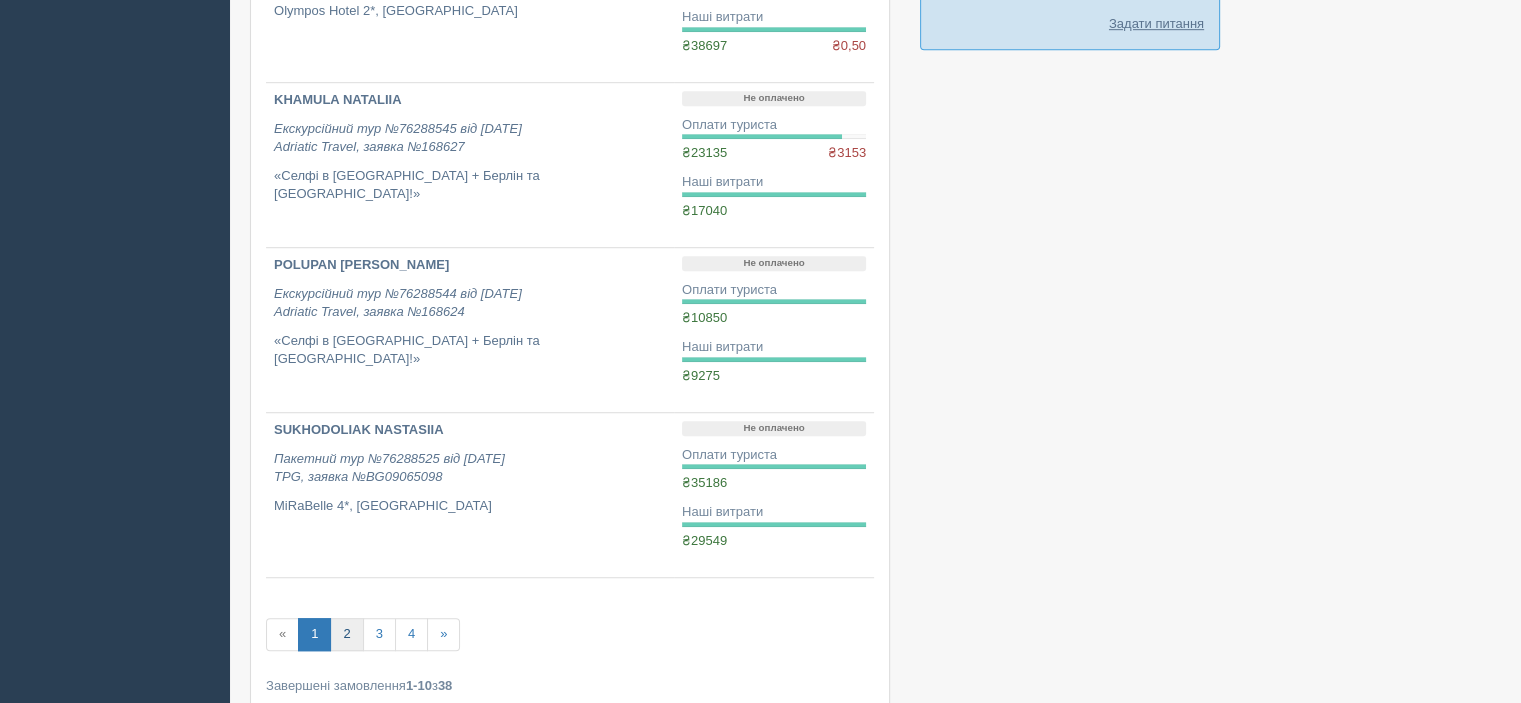 click on "2" at bounding box center (346, 634) 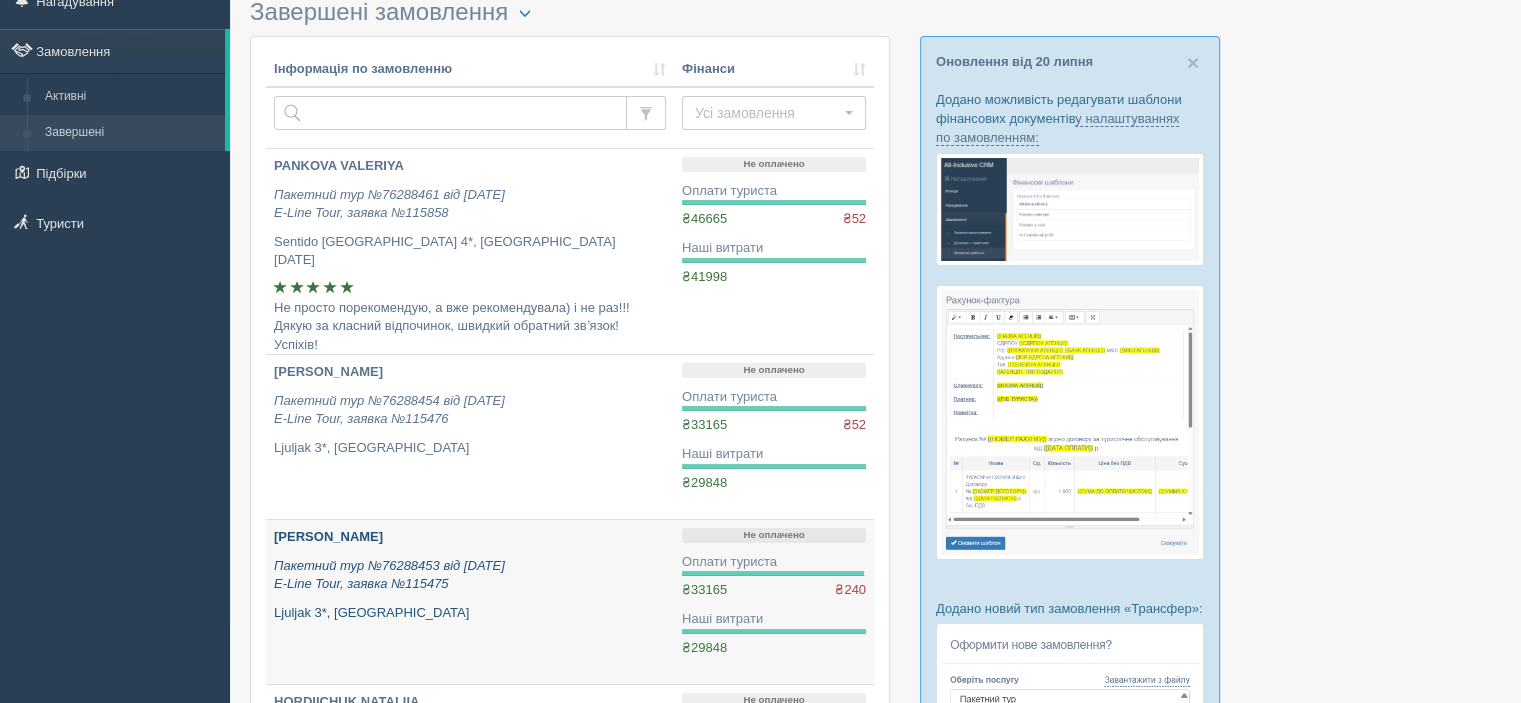 scroll, scrollTop: 0, scrollLeft: 0, axis: both 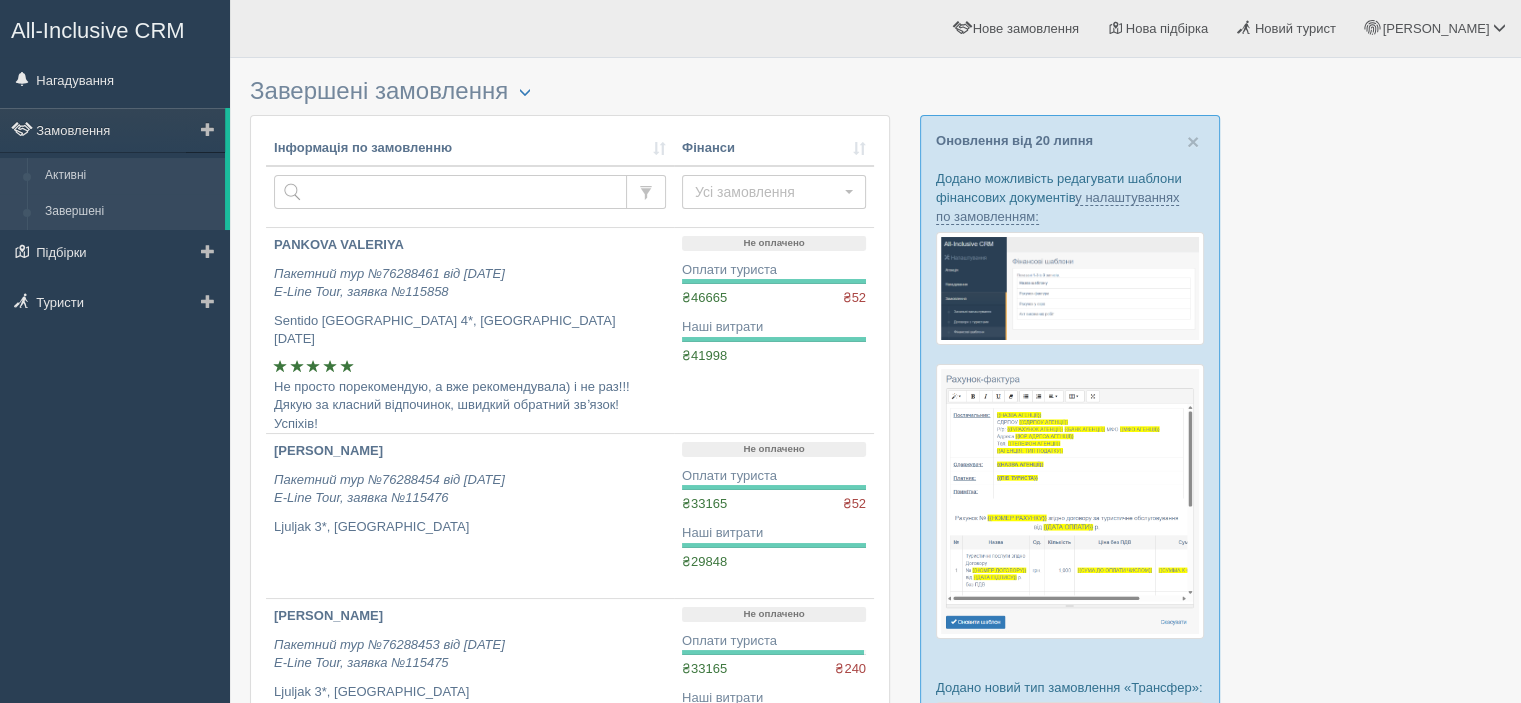 click on "Активні" at bounding box center (130, 176) 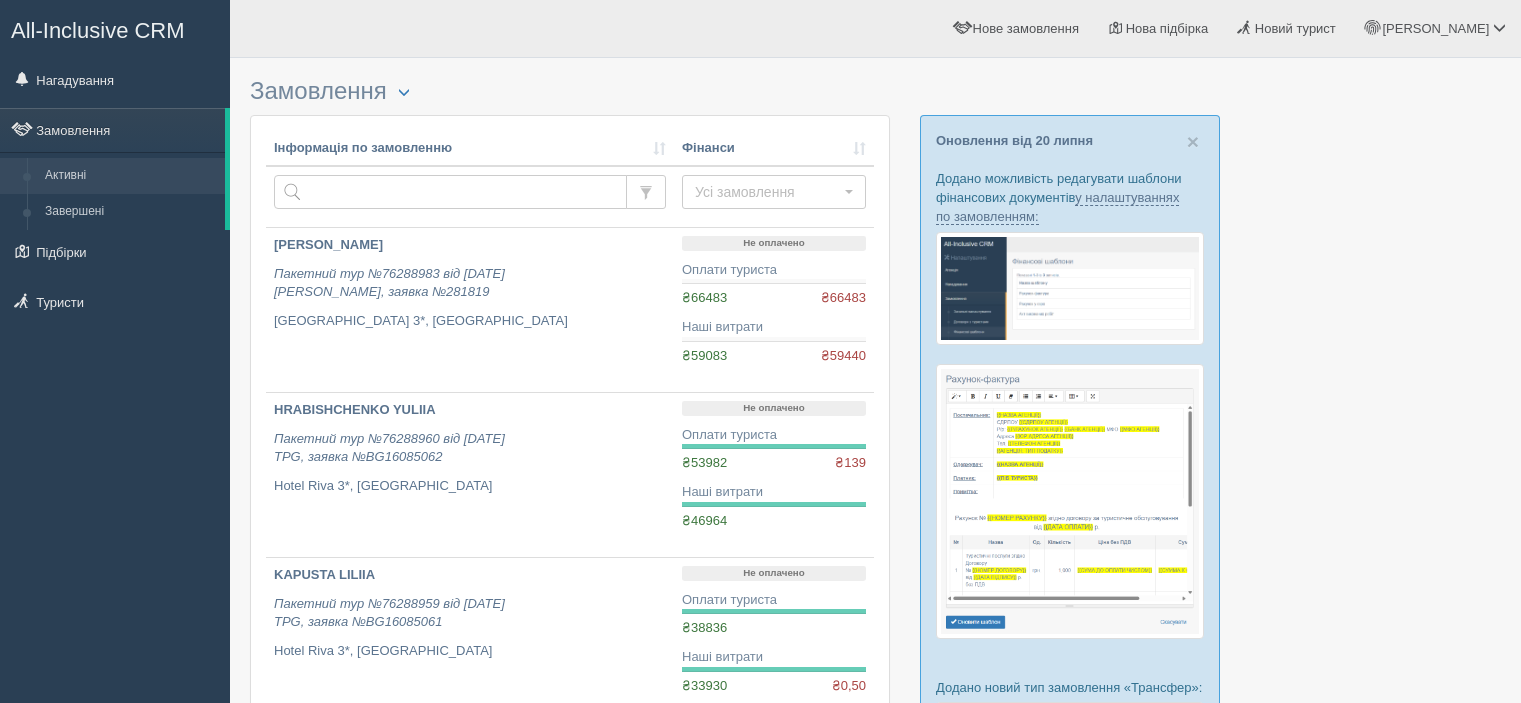 scroll, scrollTop: 0, scrollLeft: 0, axis: both 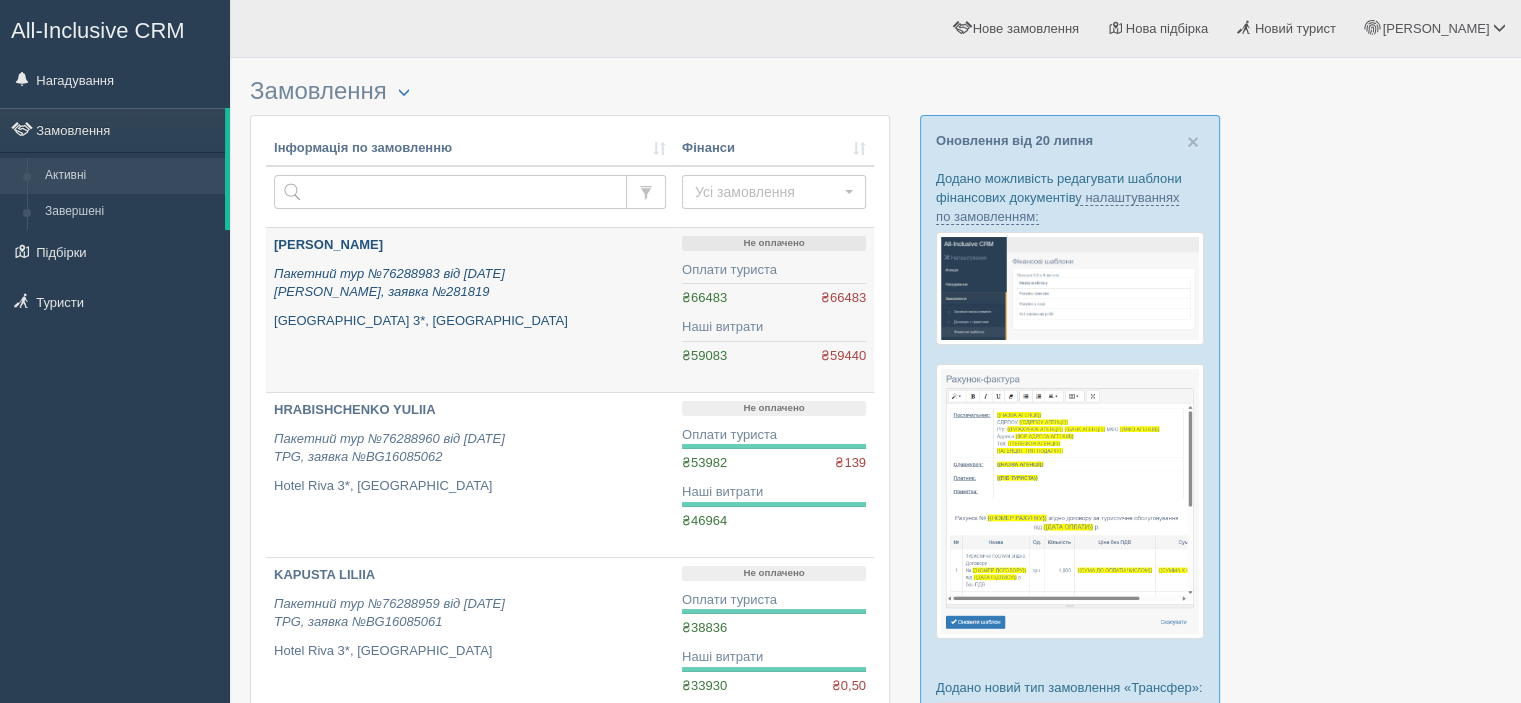 click on "[PERSON_NAME]" at bounding box center [328, 244] 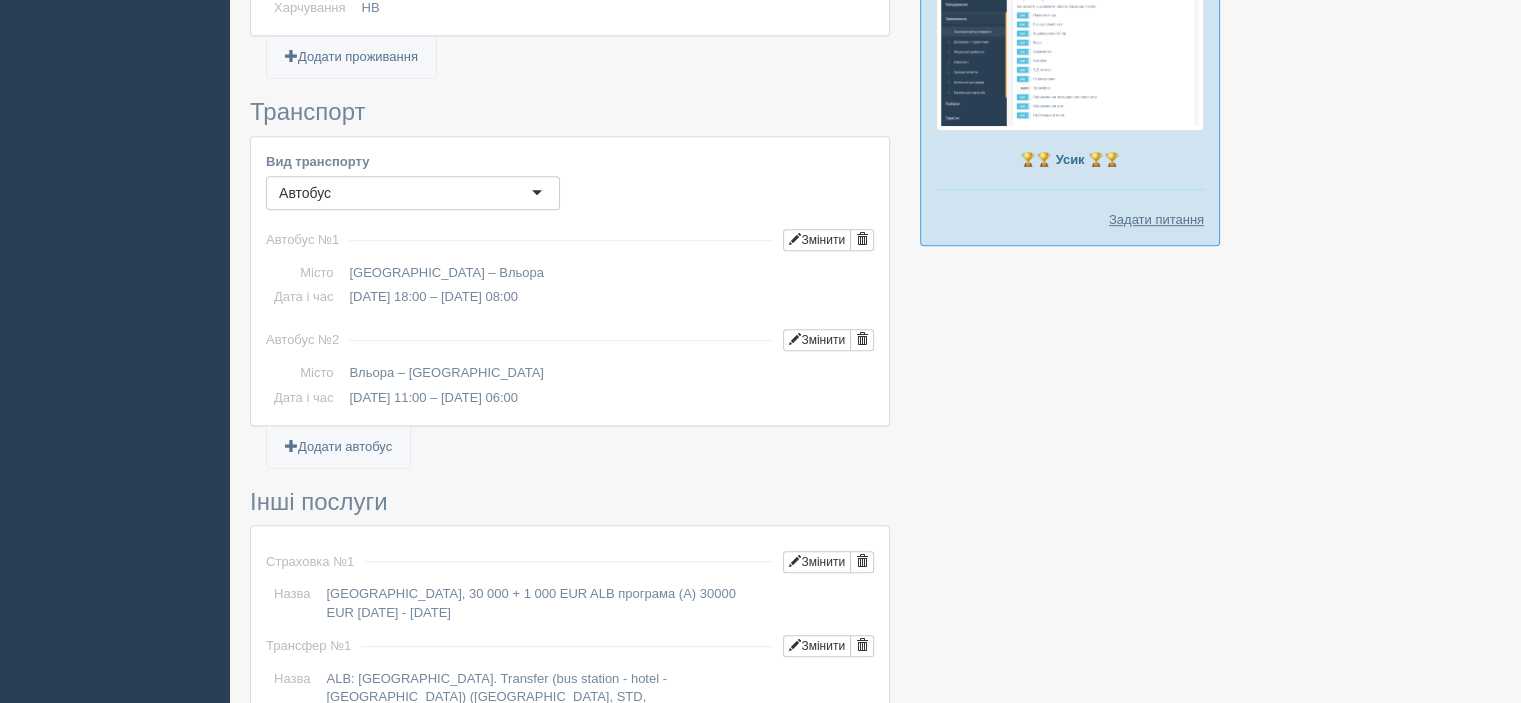 scroll, scrollTop: 1100, scrollLeft: 0, axis: vertical 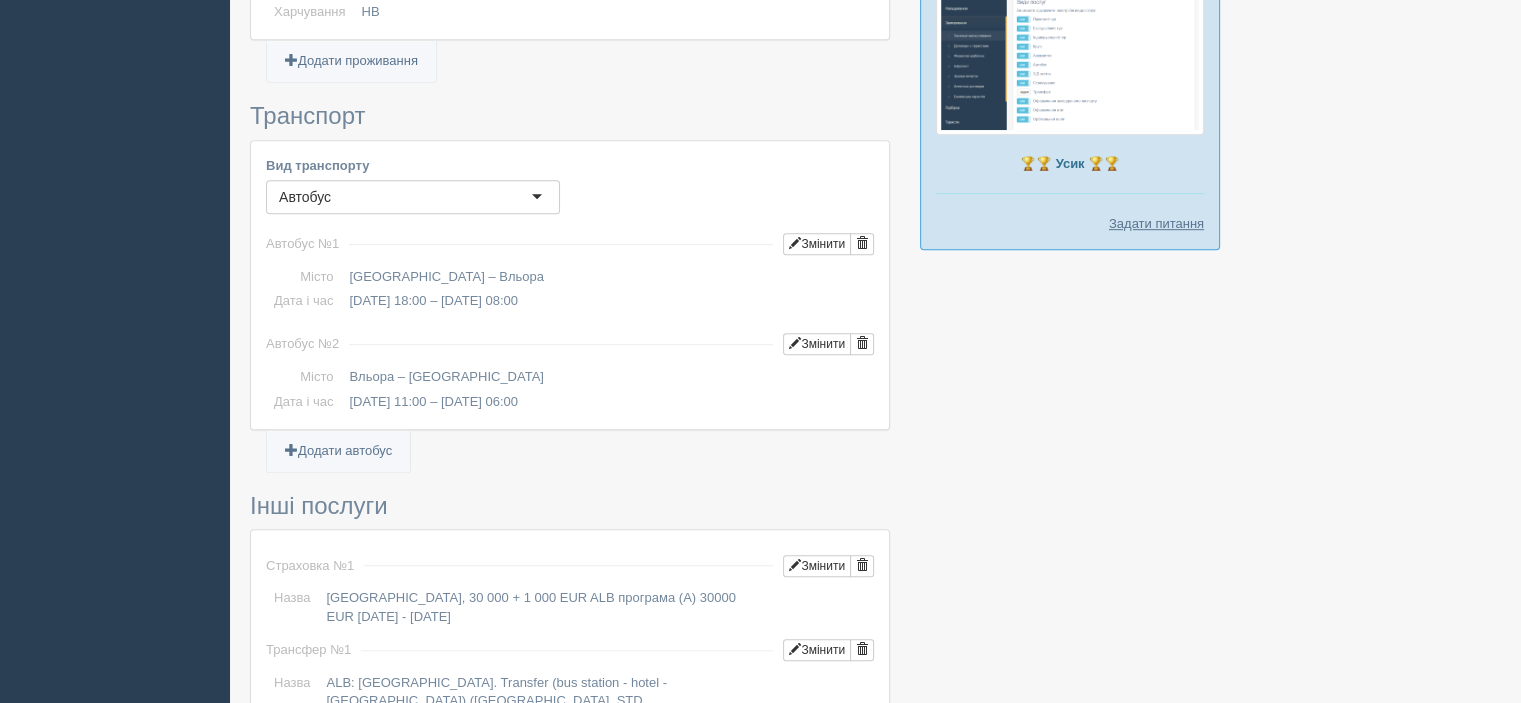 drag, startPoint x: 350, startPoint y: 272, endPoint x: 454, endPoint y: 271, distance: 104.00481 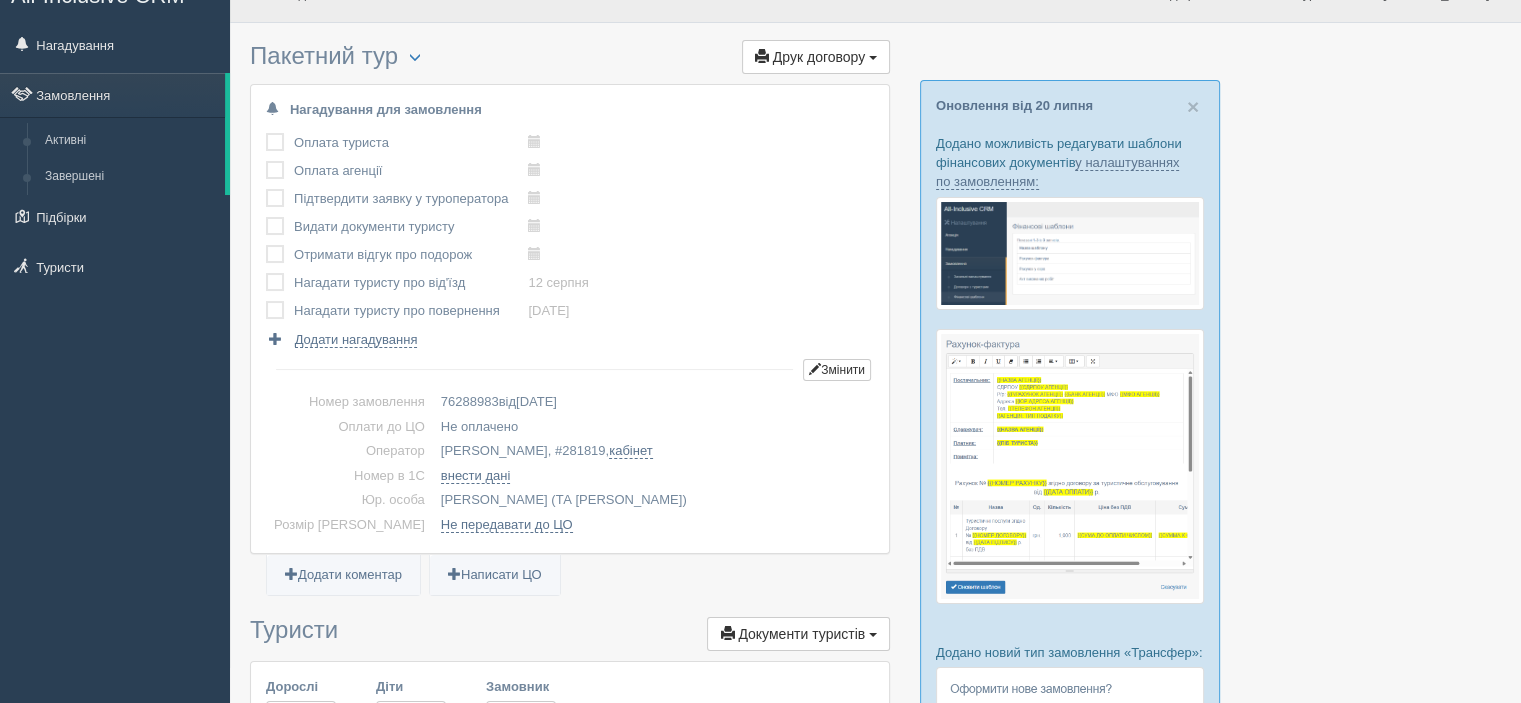 scroll, scrollTop: 0, scrollLeft: 0, axis: both 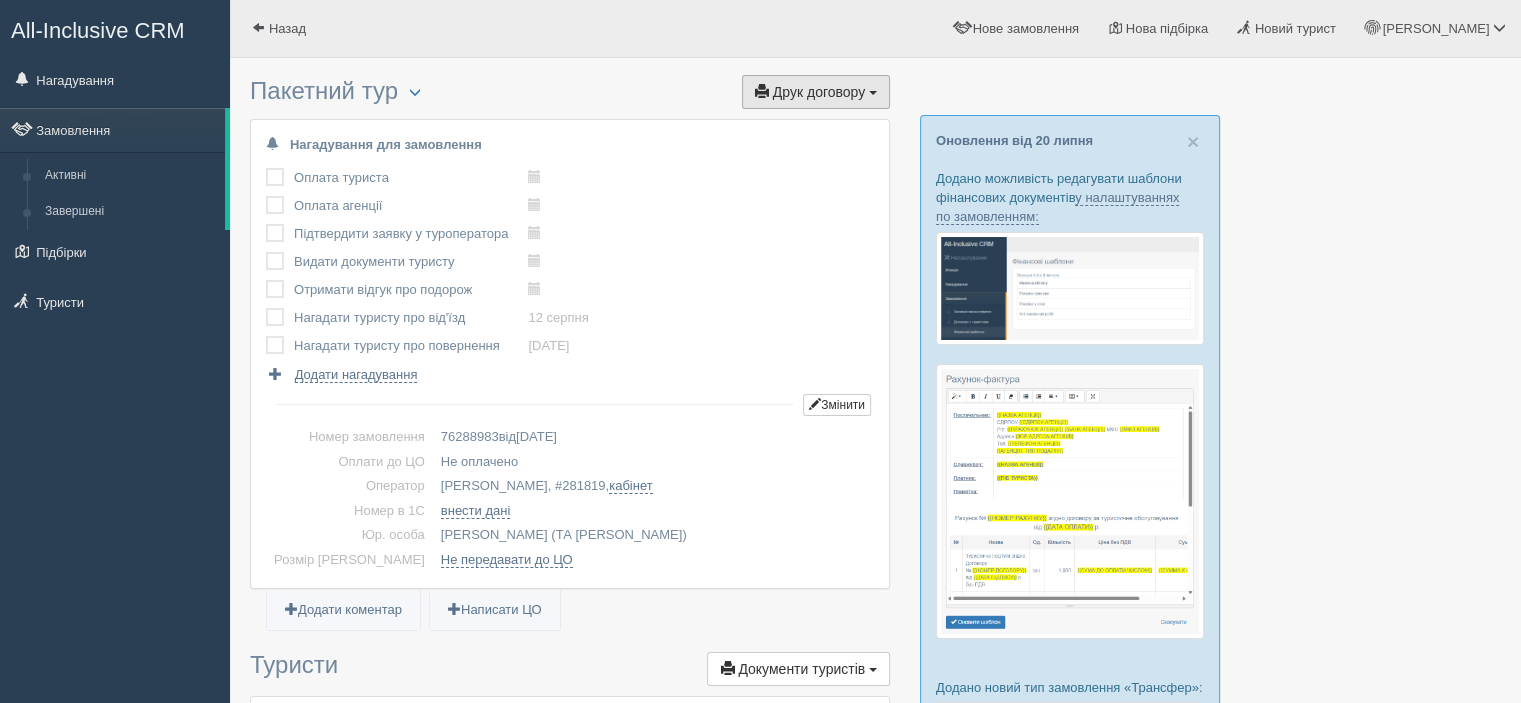 click on "Друк договору" at bounding box center [819, 92] 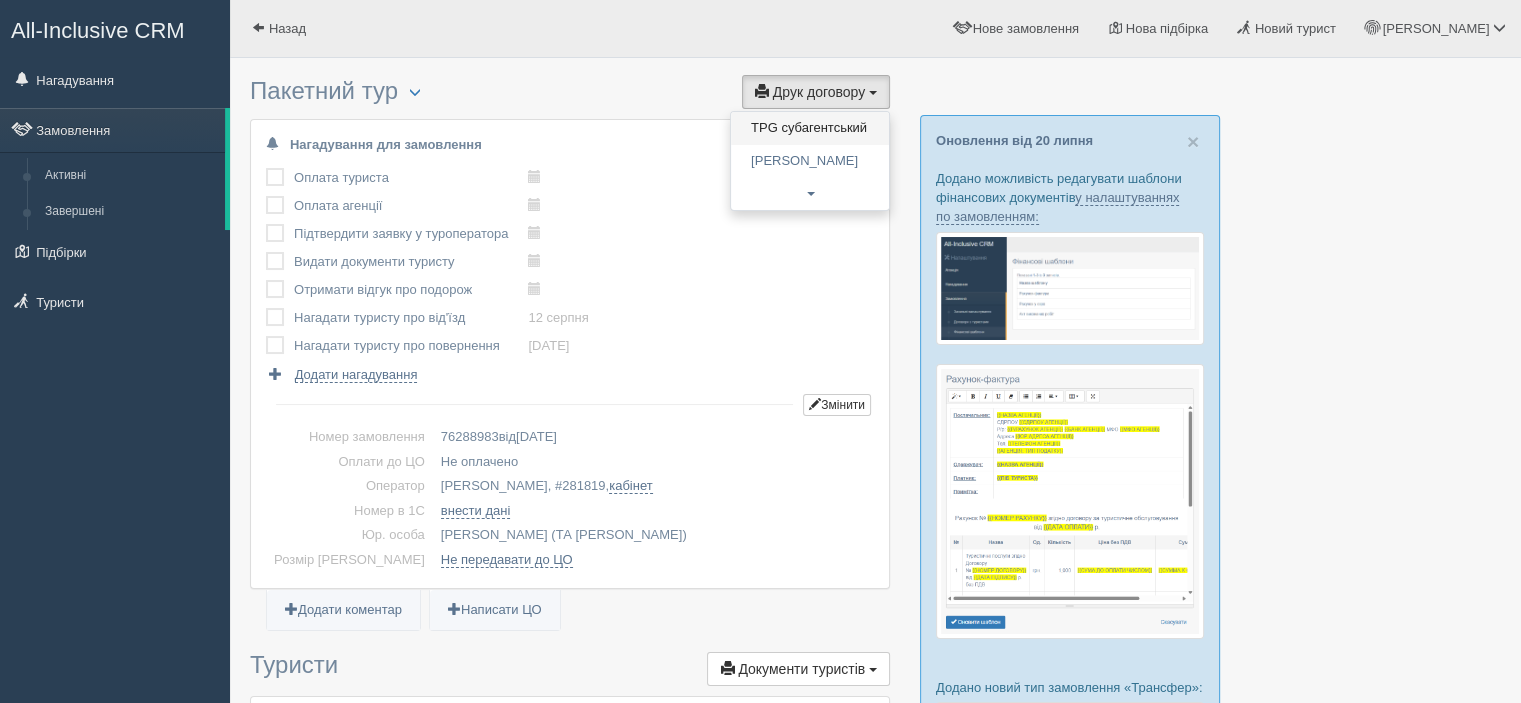 click on "TPG субагентський" at bounding box center [810, 128] 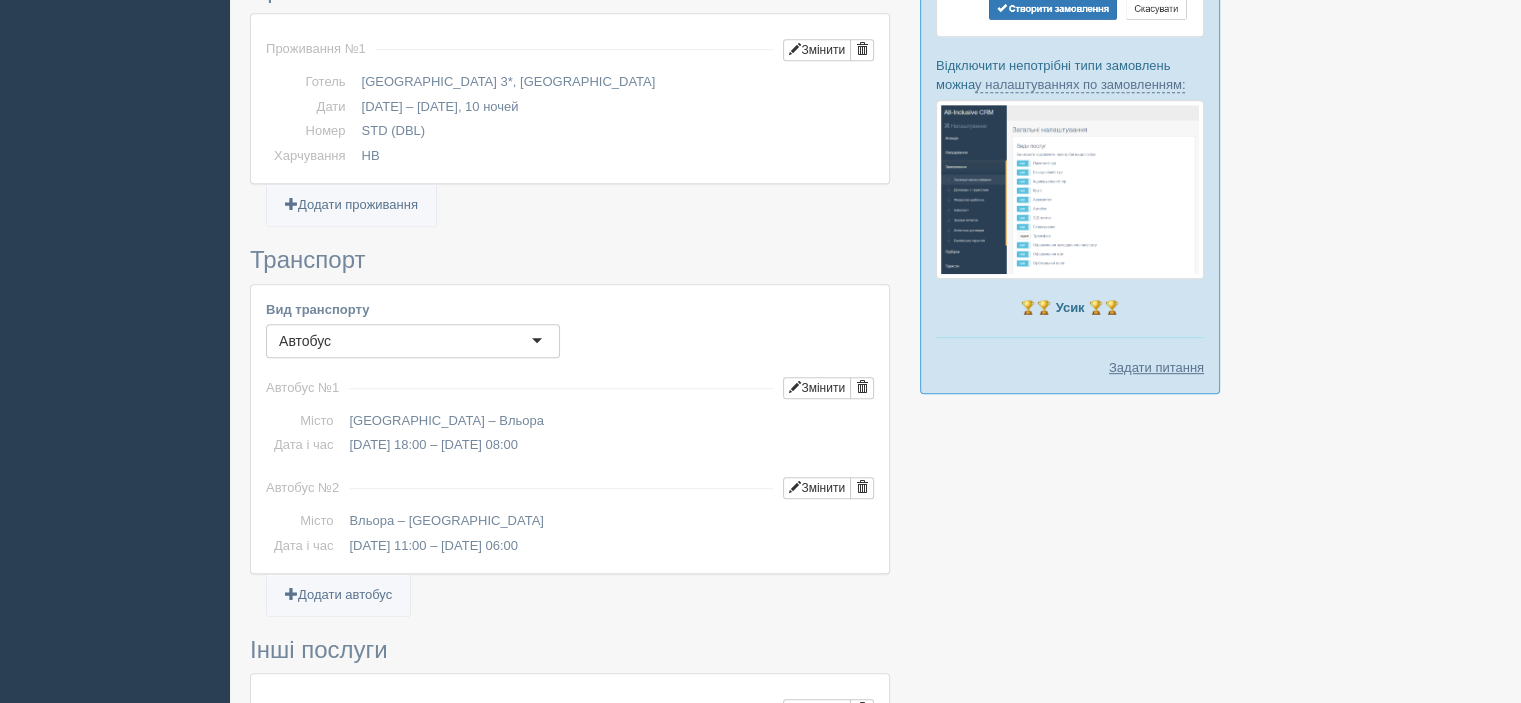 scroll, scrollTop: 1300, scrollLeft: 0, axis: vertical 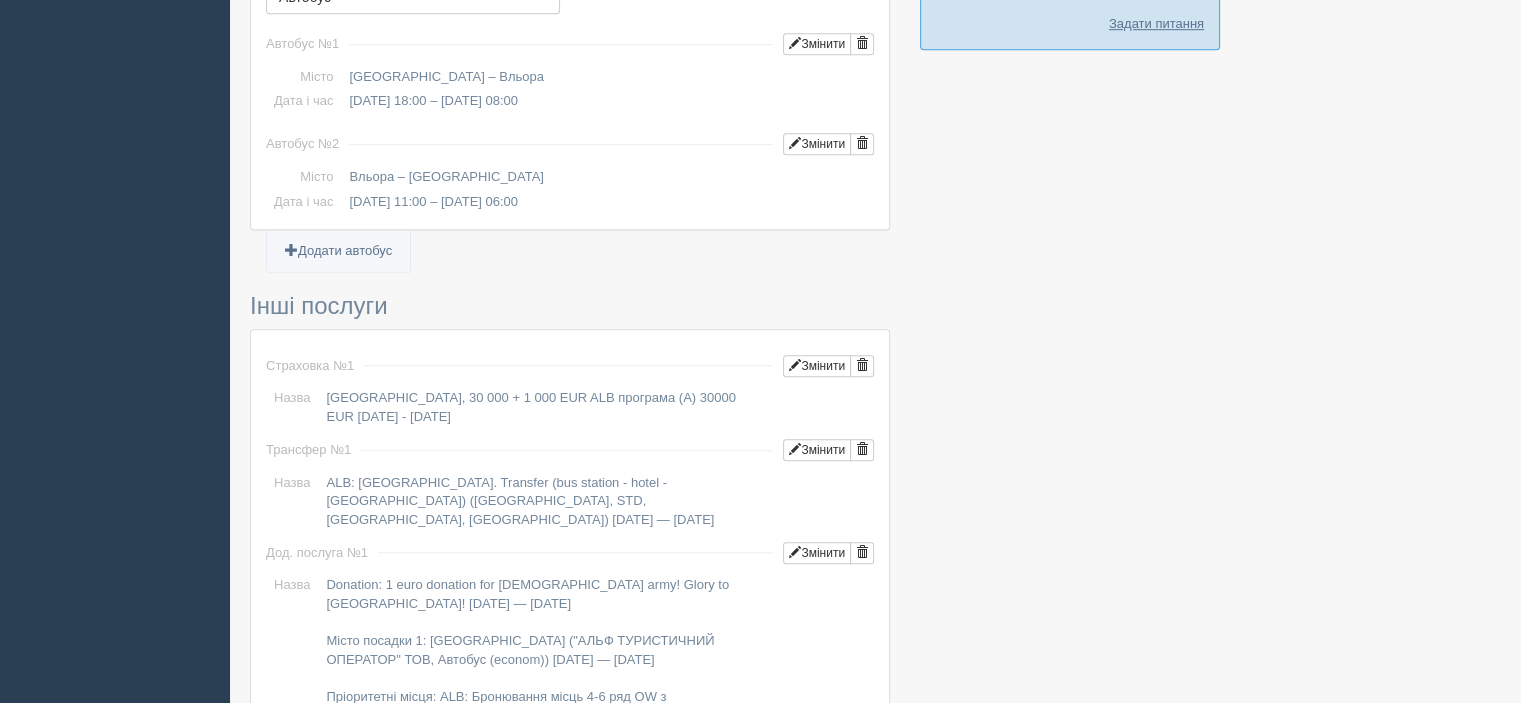 drag, startPoint x: 349, startPoint y: 75, endPoint x: 444, endPoint y: 65, distance: 95.524864 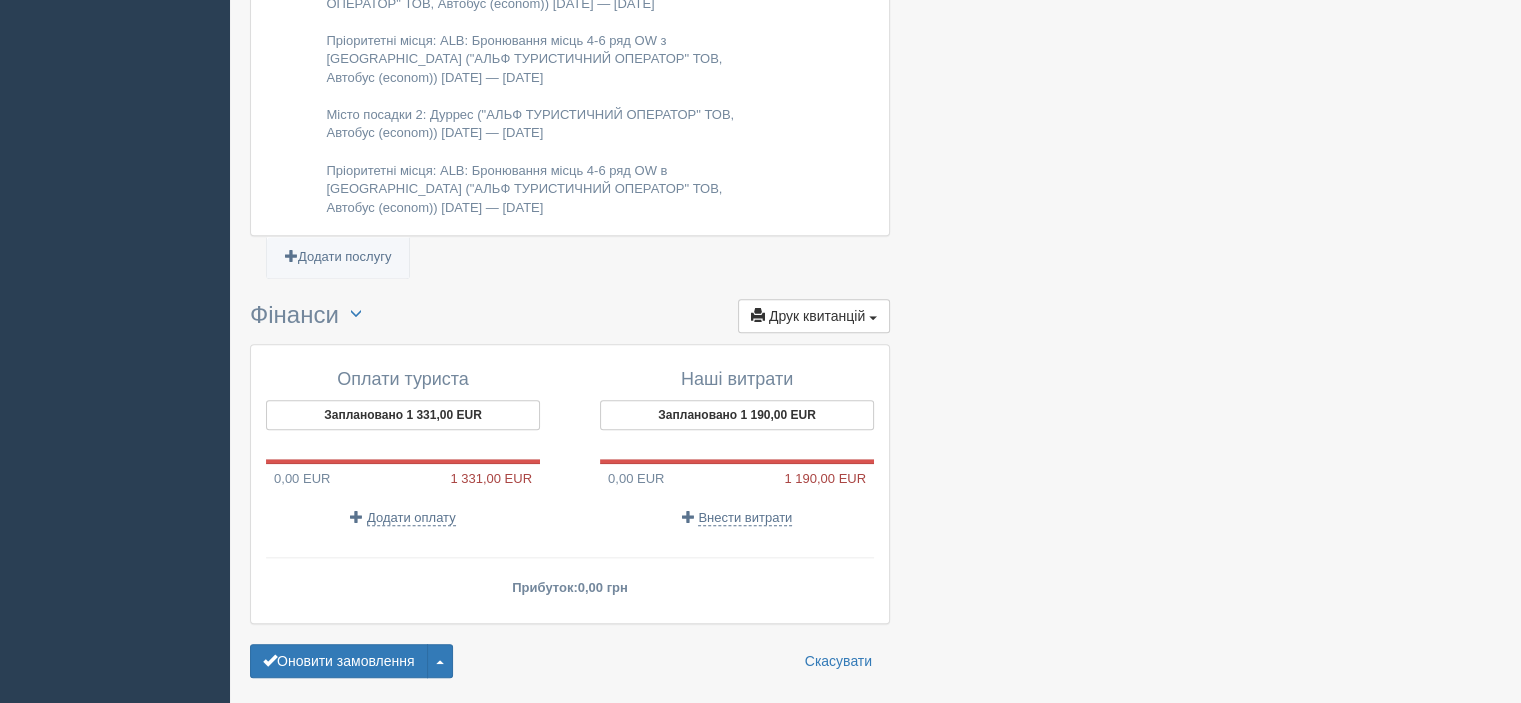scroll, scrollTop: 2000, scrollLeft: 0, axis: vertical 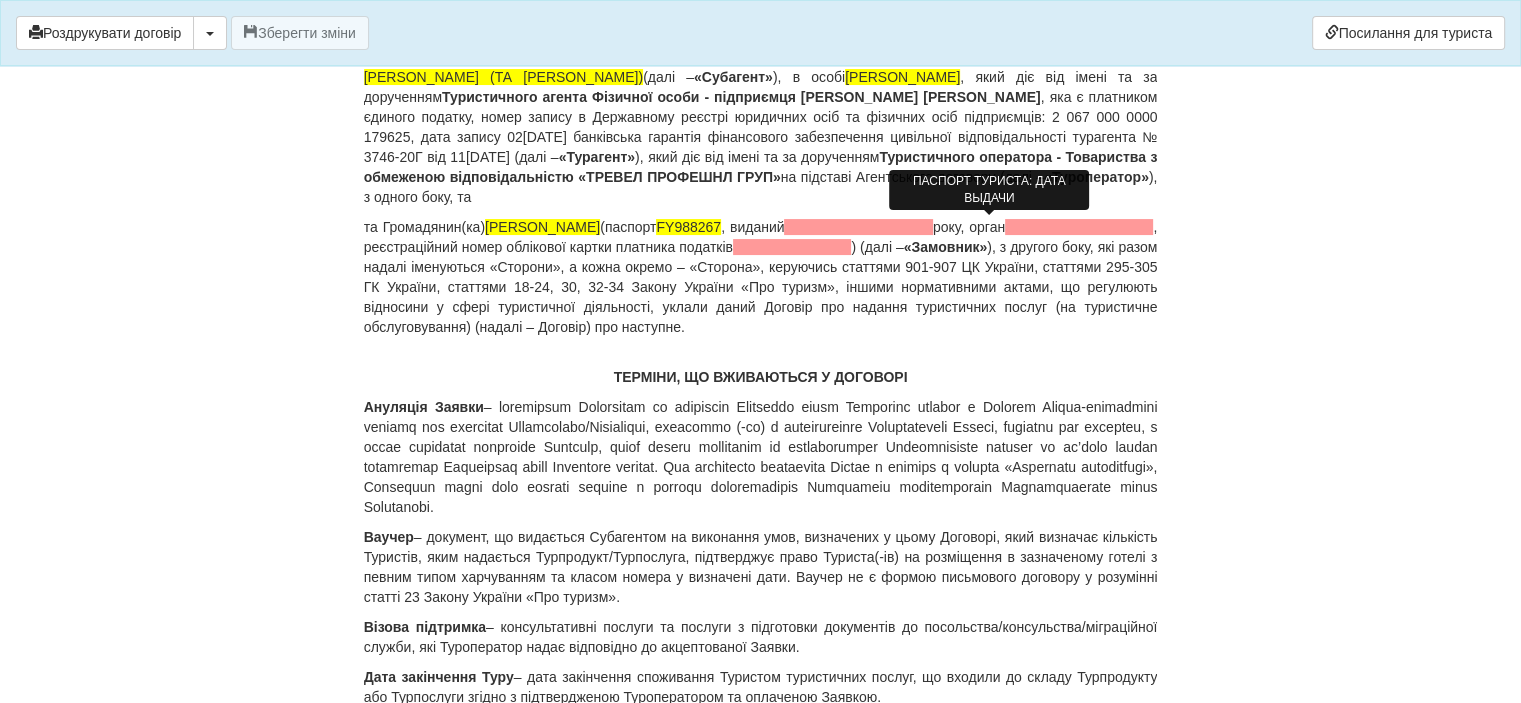 click at bounding box center [858, 227] 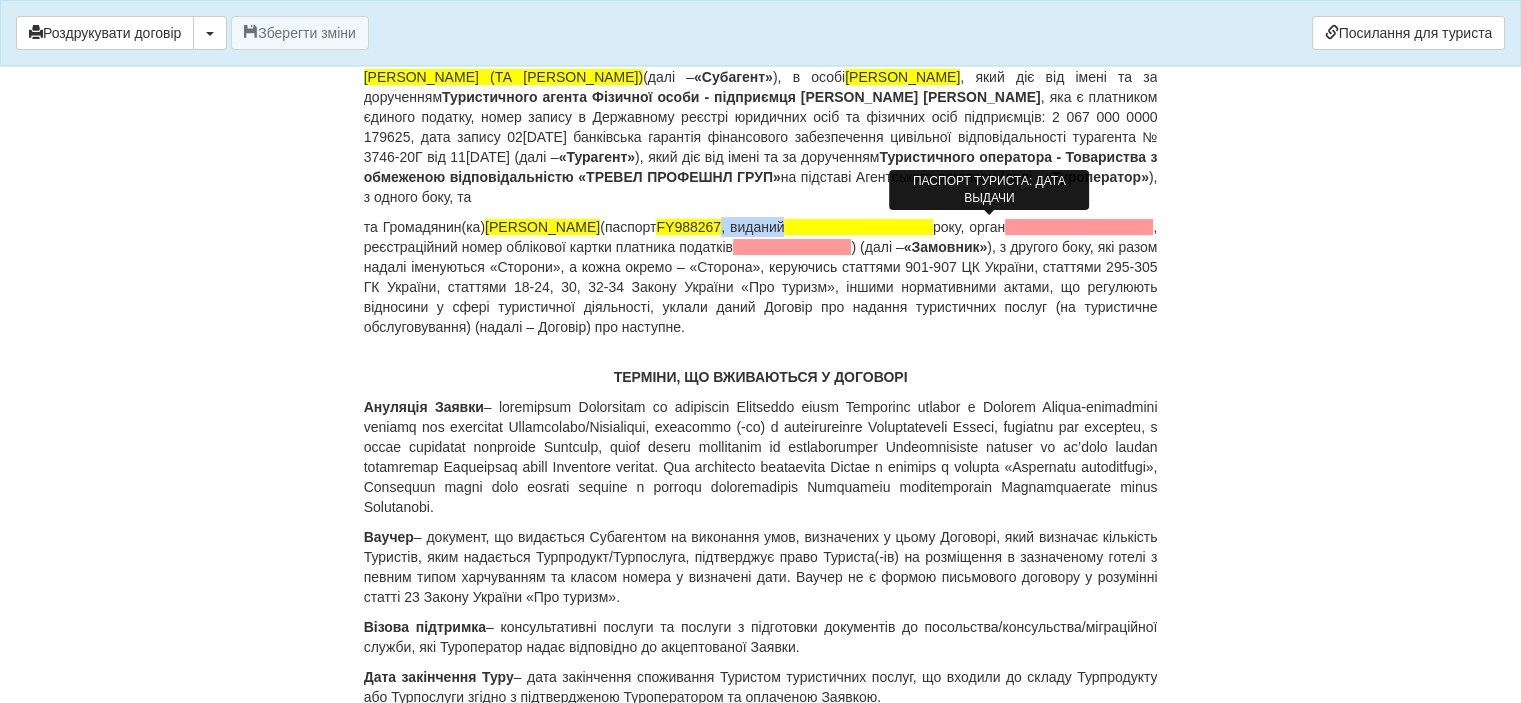 type 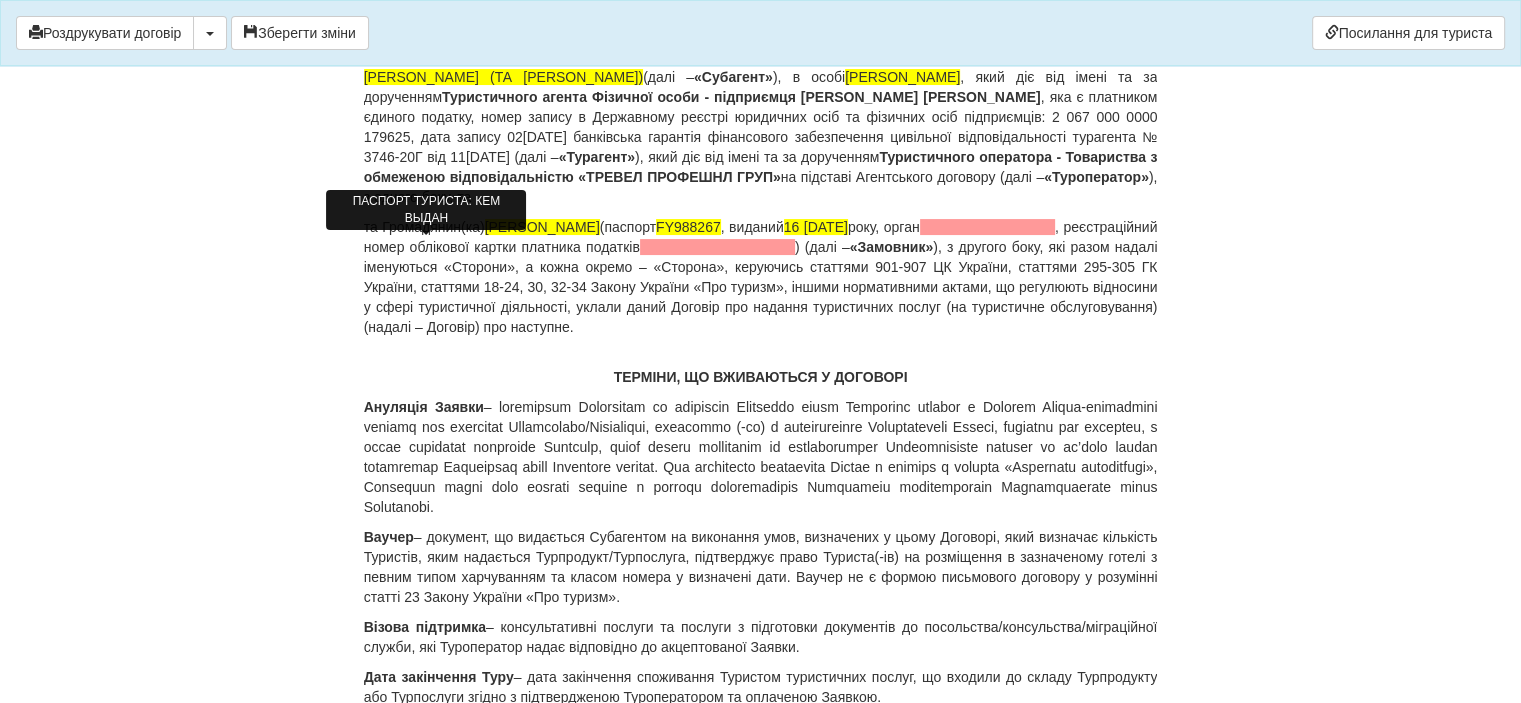 click at bounding box center (987, 227) 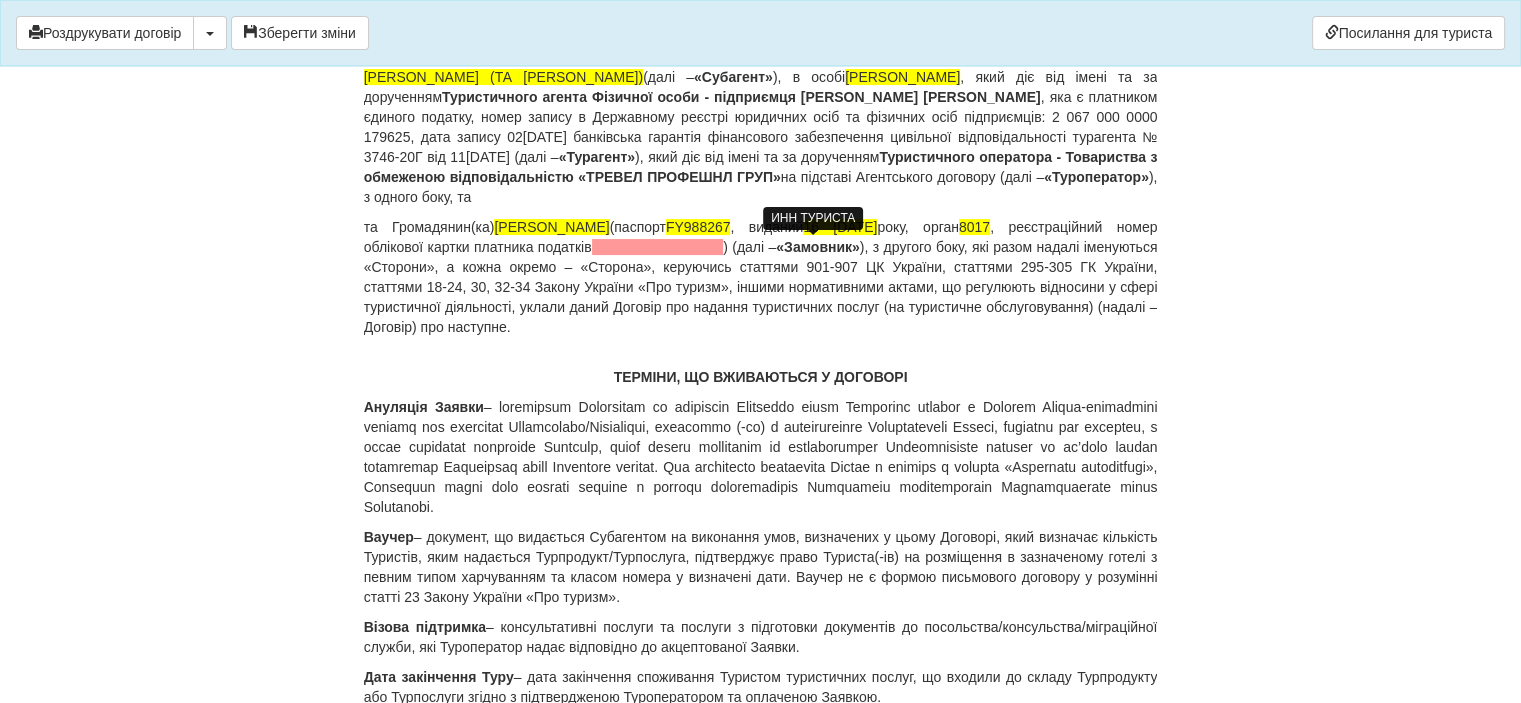 click at bounding box center (658, 247) 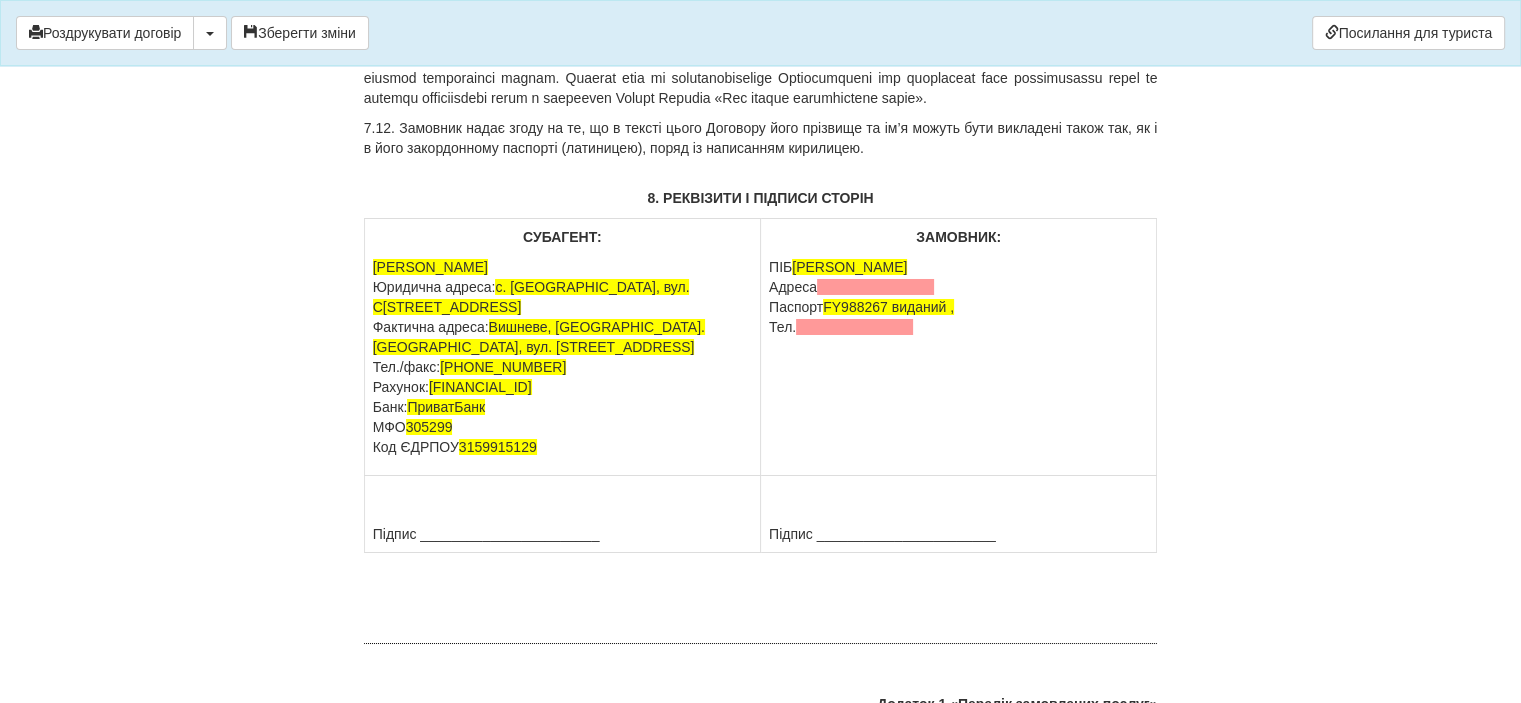 scroll, scrollTop: 14800, scrollLeft: 0, axis: vertical 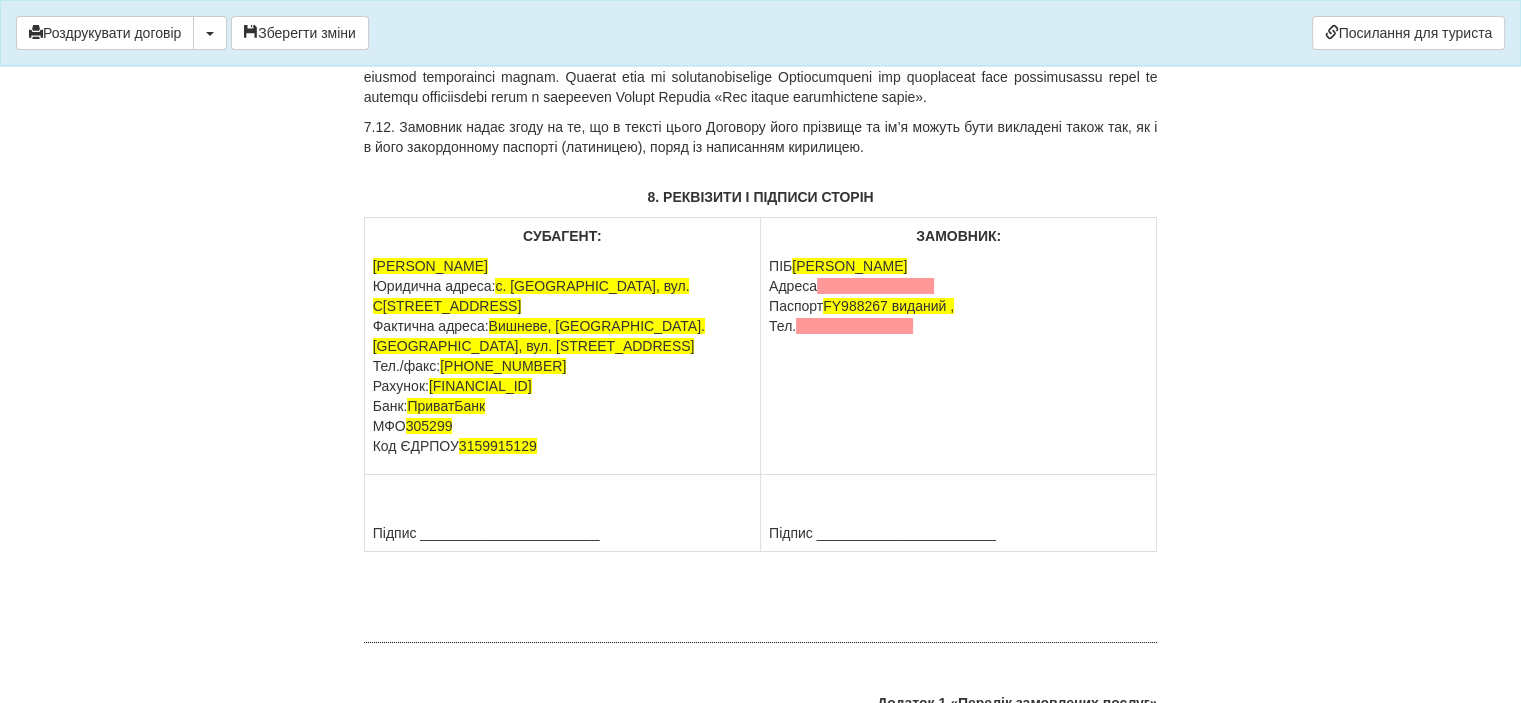 click on "×
Деякі поля не заповнено
Ми підсвітили  порожні поля  червоним кольором.                Ви можете відредагувати текст і внести відсутні дані прямо у цьому вікні.
Для автоматичного заповнення договору:
Необхідно додати агентський договір з оператором [PERSON_NAME]
Роздрукувати договір
Скачати PDF" at bounding box center (760, -14449) 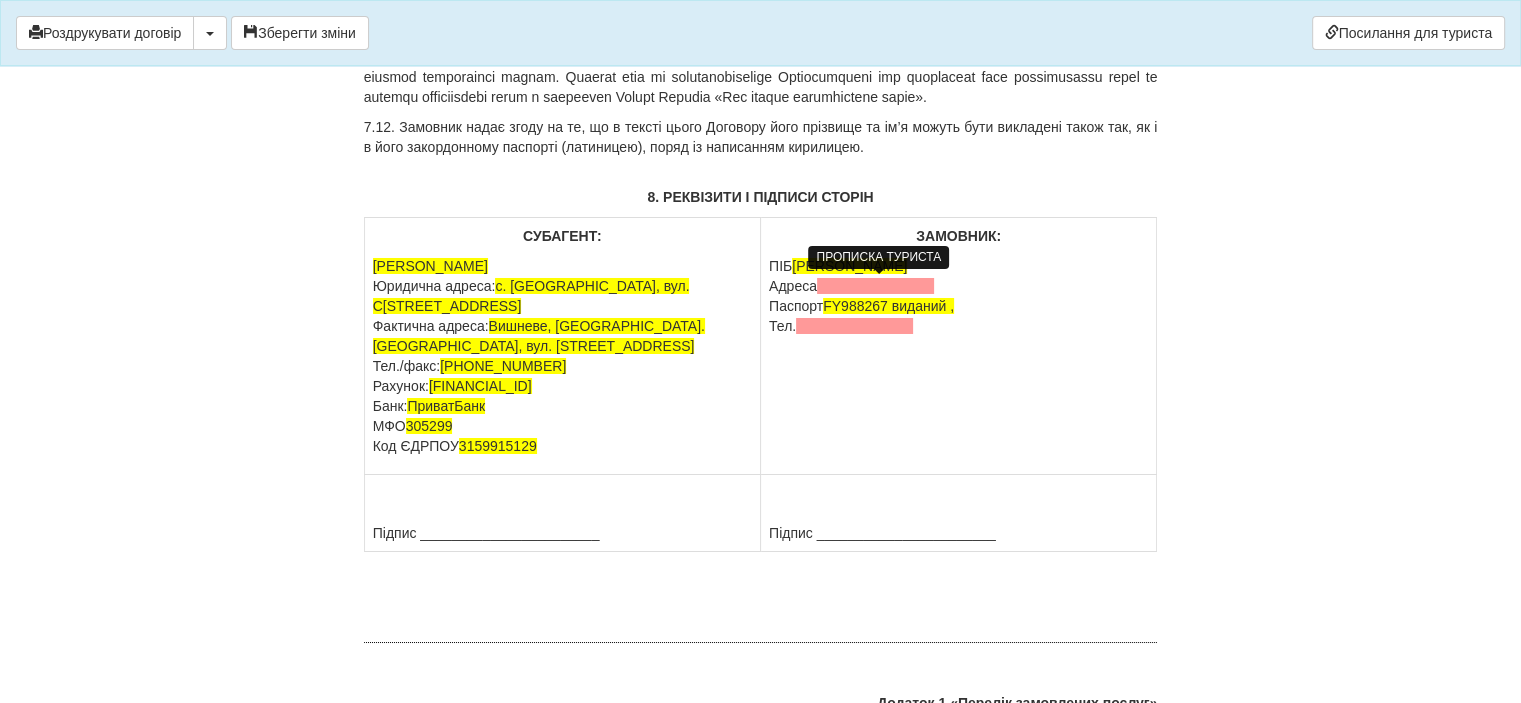 click at bounding box center [875, 286] 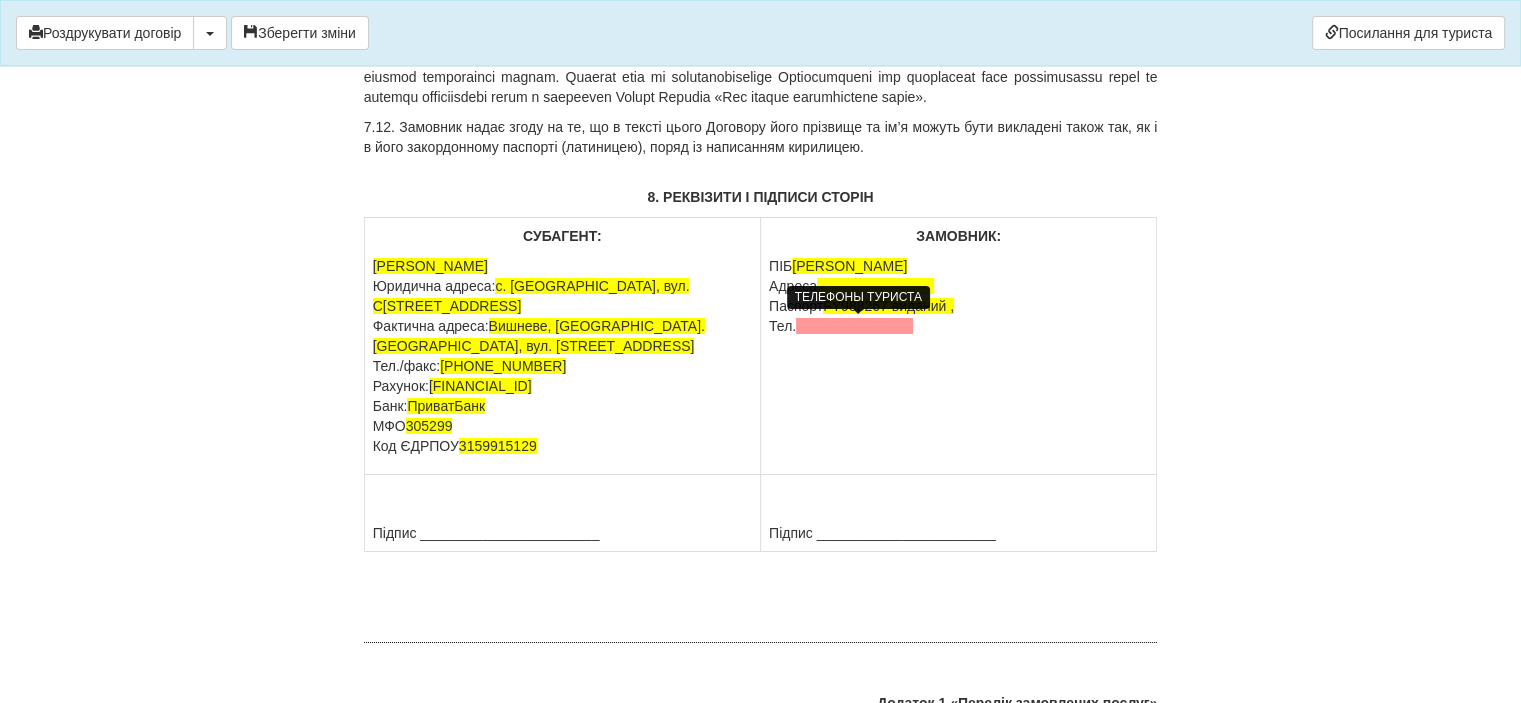 click at bounding box center (854, 326) 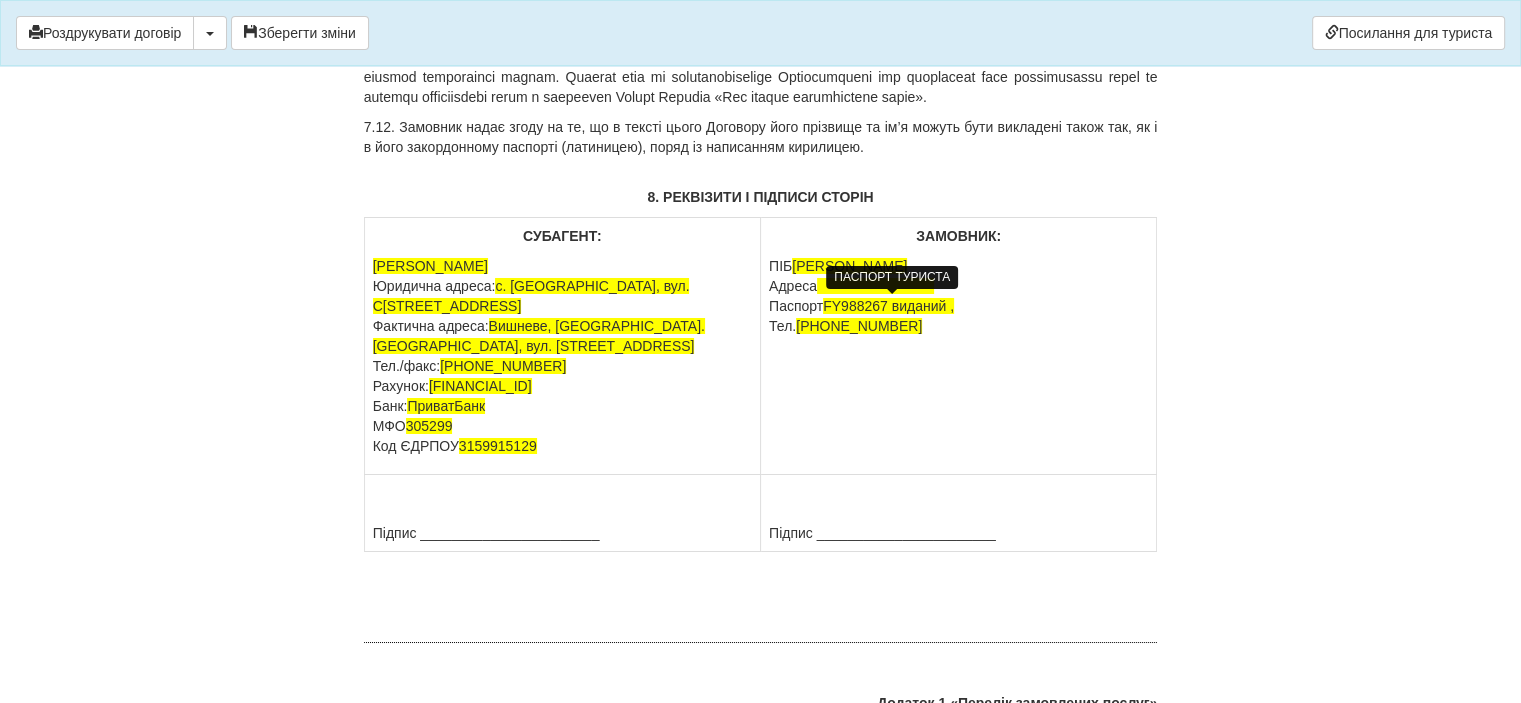 click on "FY988267 виданий ," at bounding box center [888, 306] 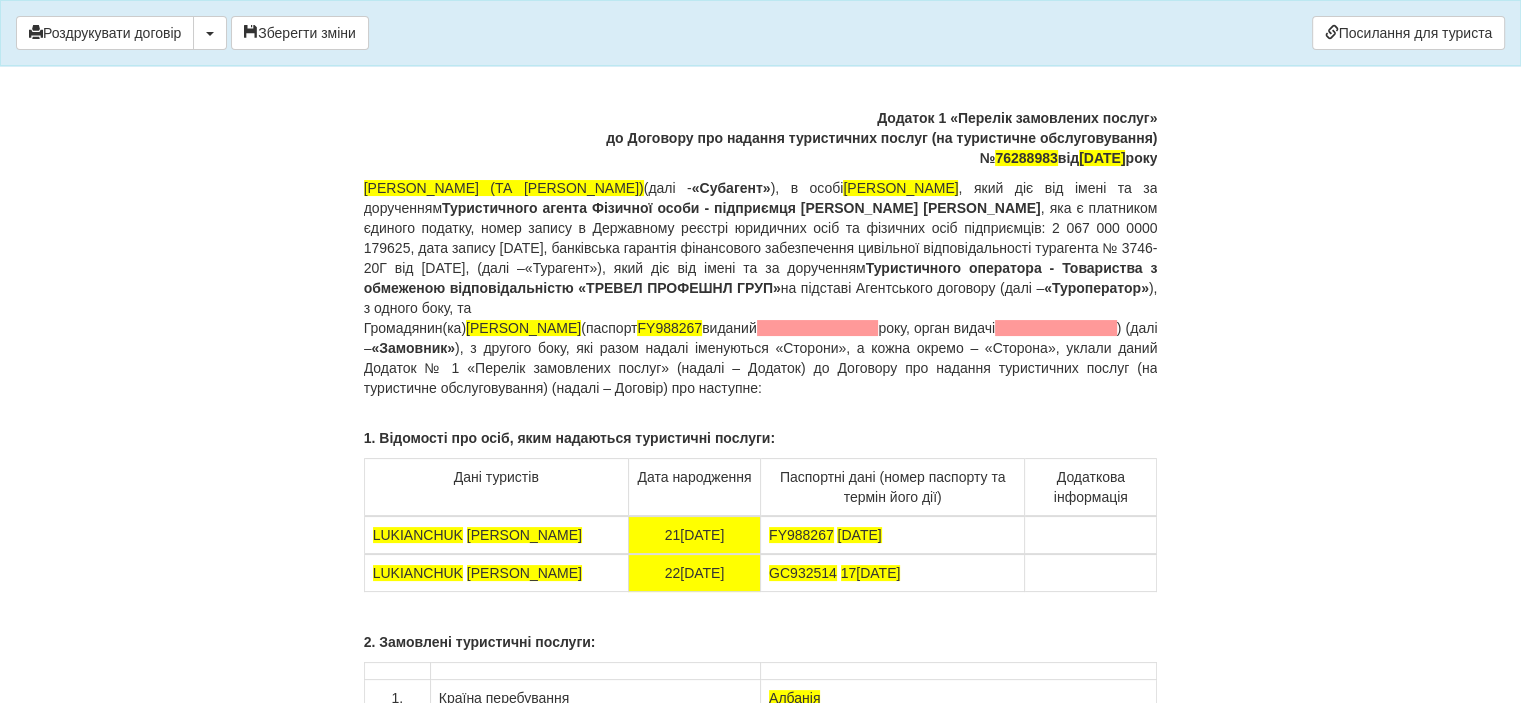 scroll, scrollTop: 15400, scrollLeft: 0, axis: vertical 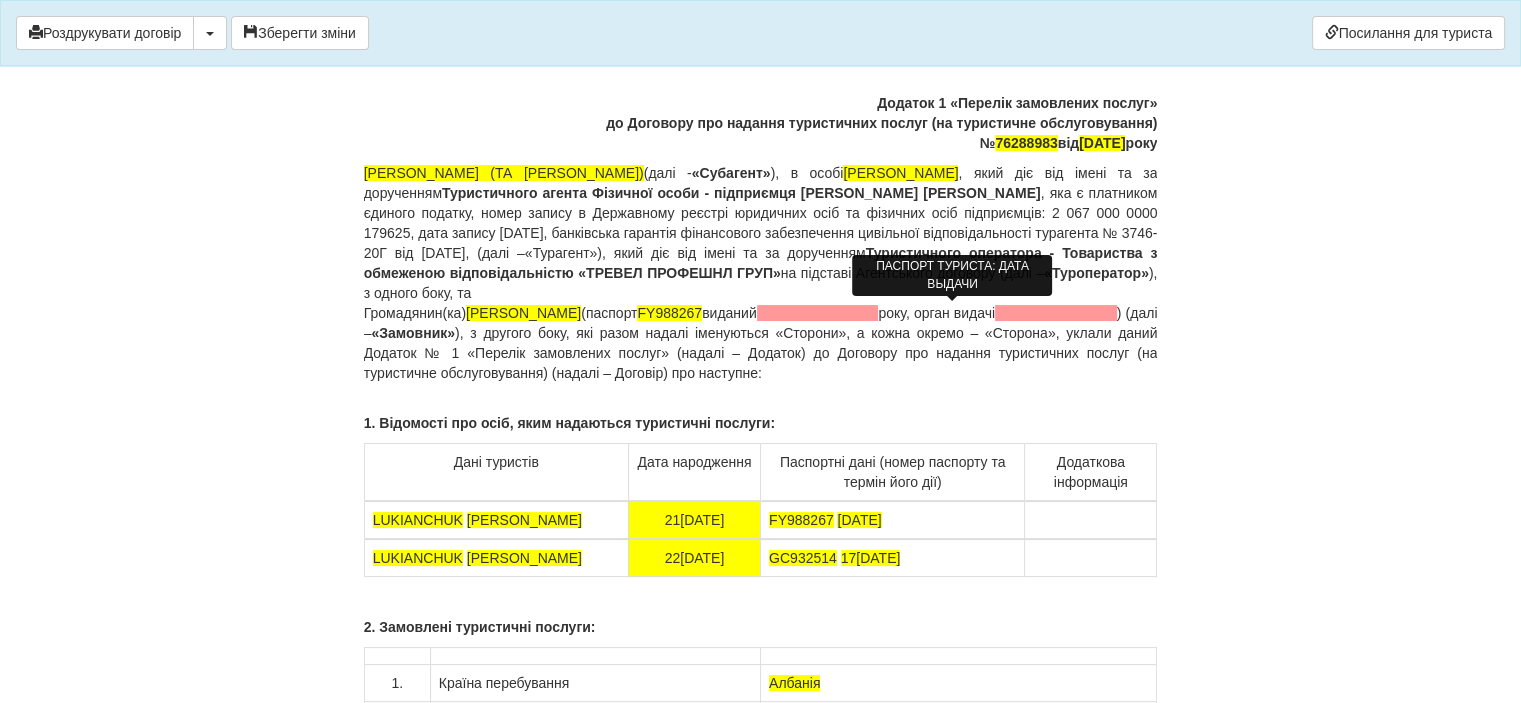 click at bounding box center [818, 313] 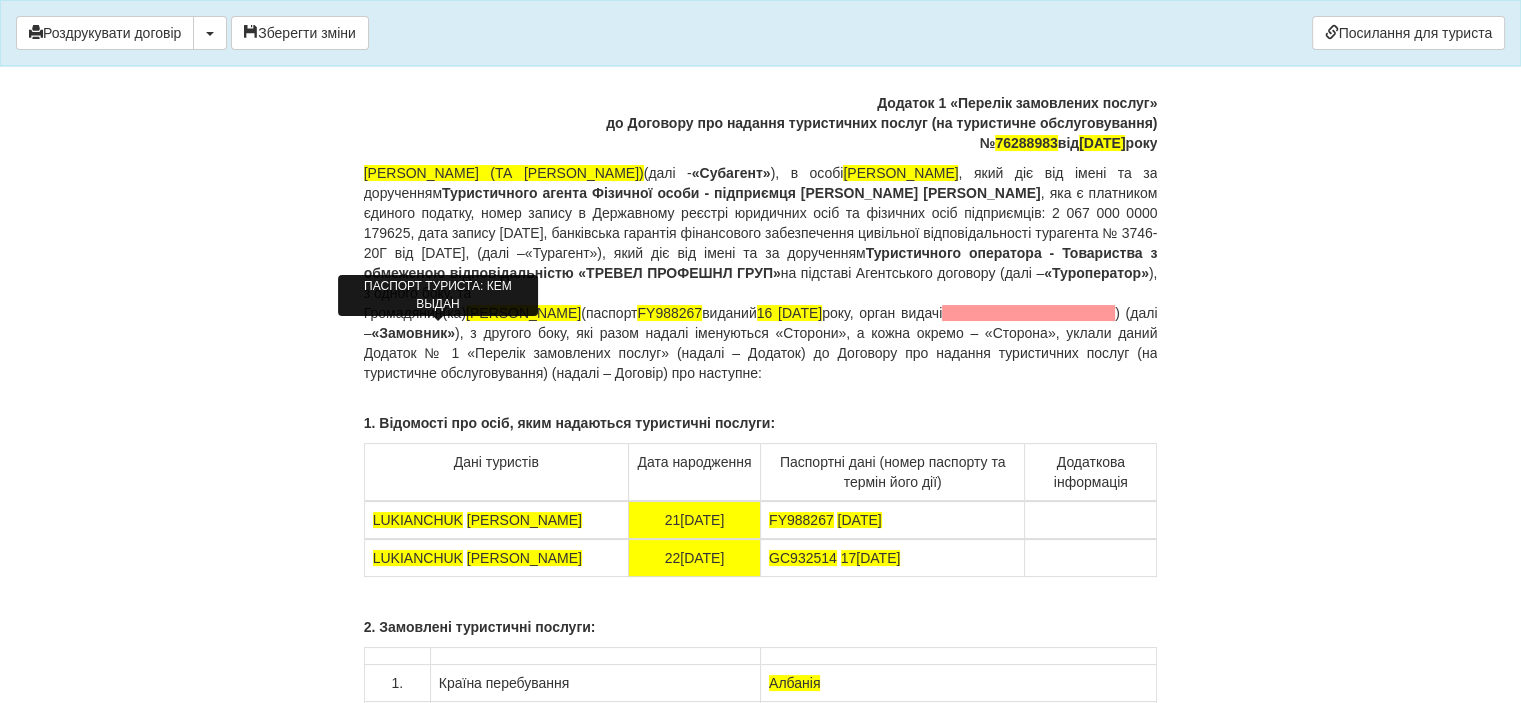 click at bounding box center [1028, 313] 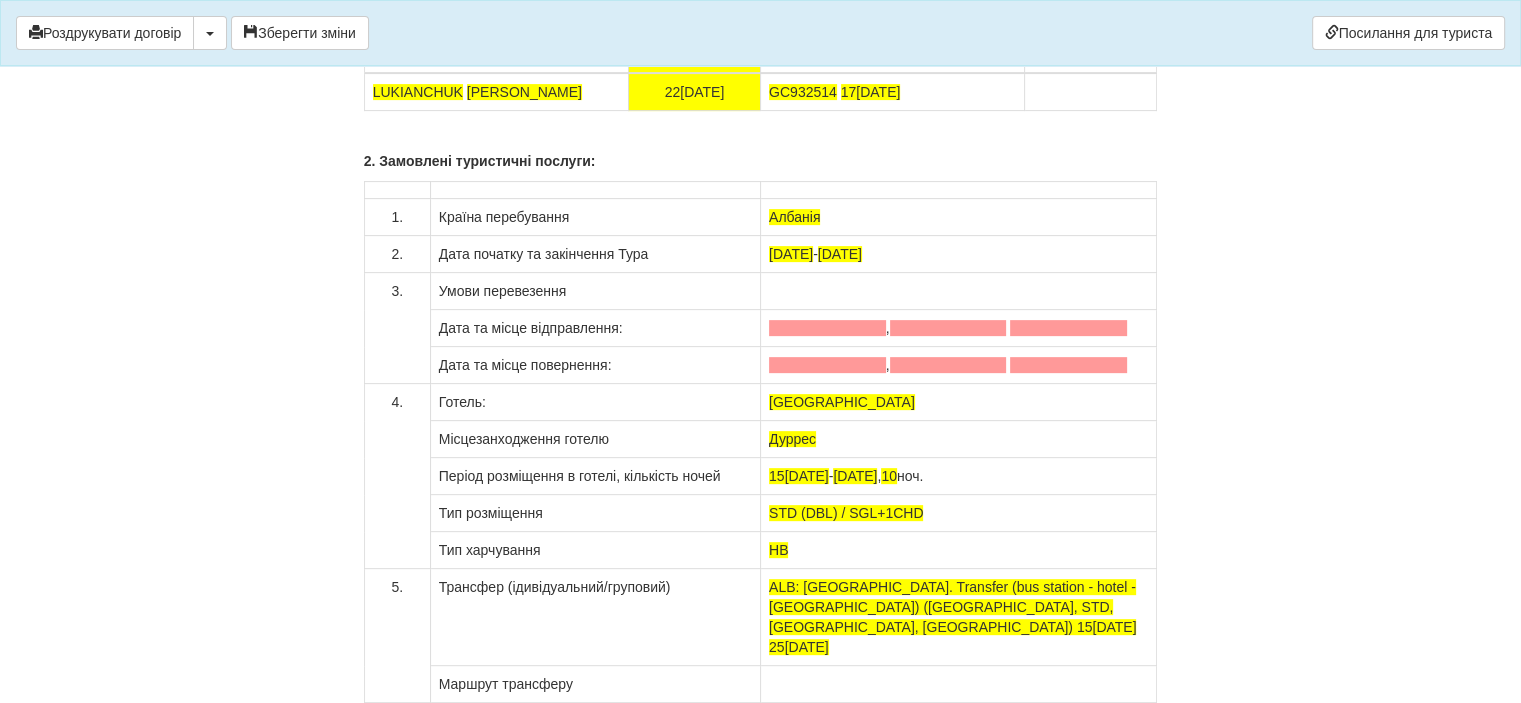scroll, scrollTop: 15900, scrollLeft: 0, axis: vertical 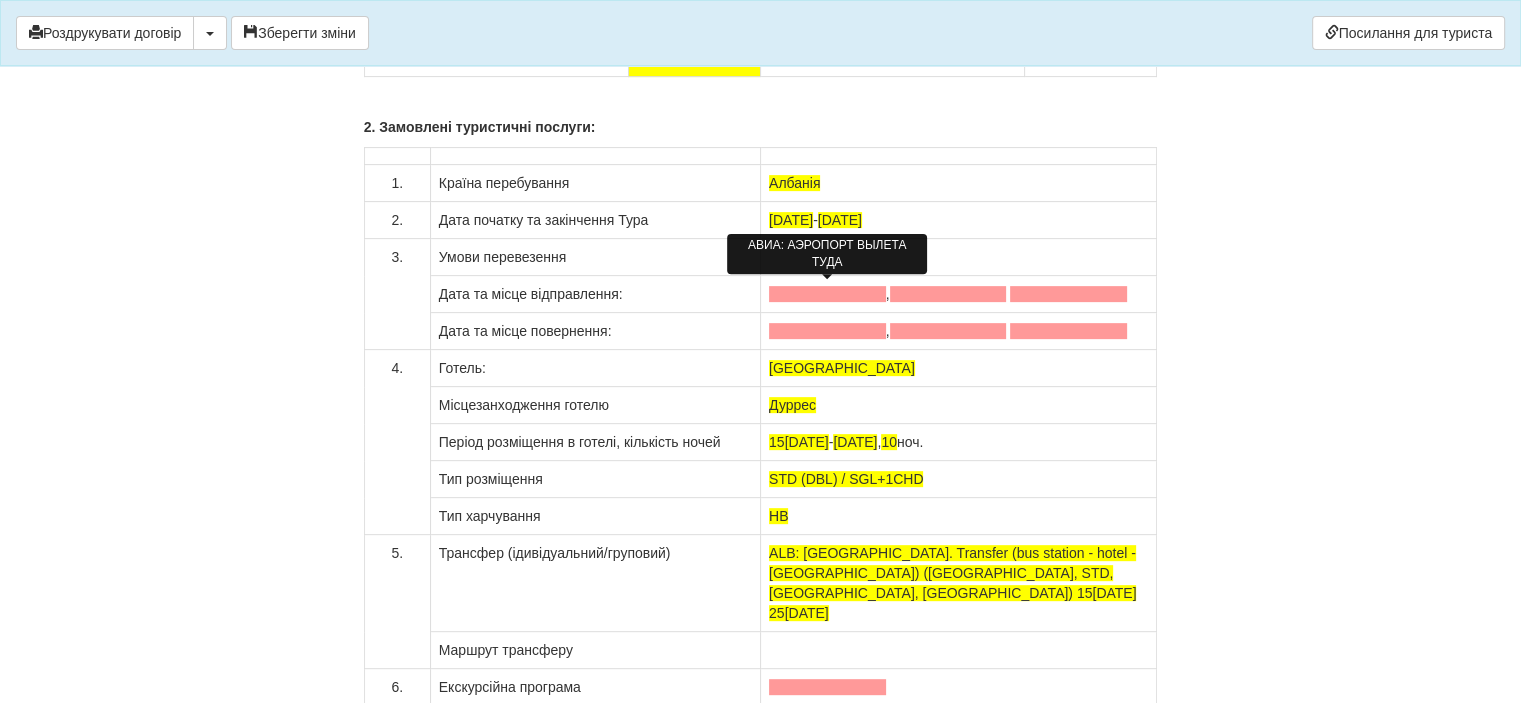 click at bounding box center (827, 294) 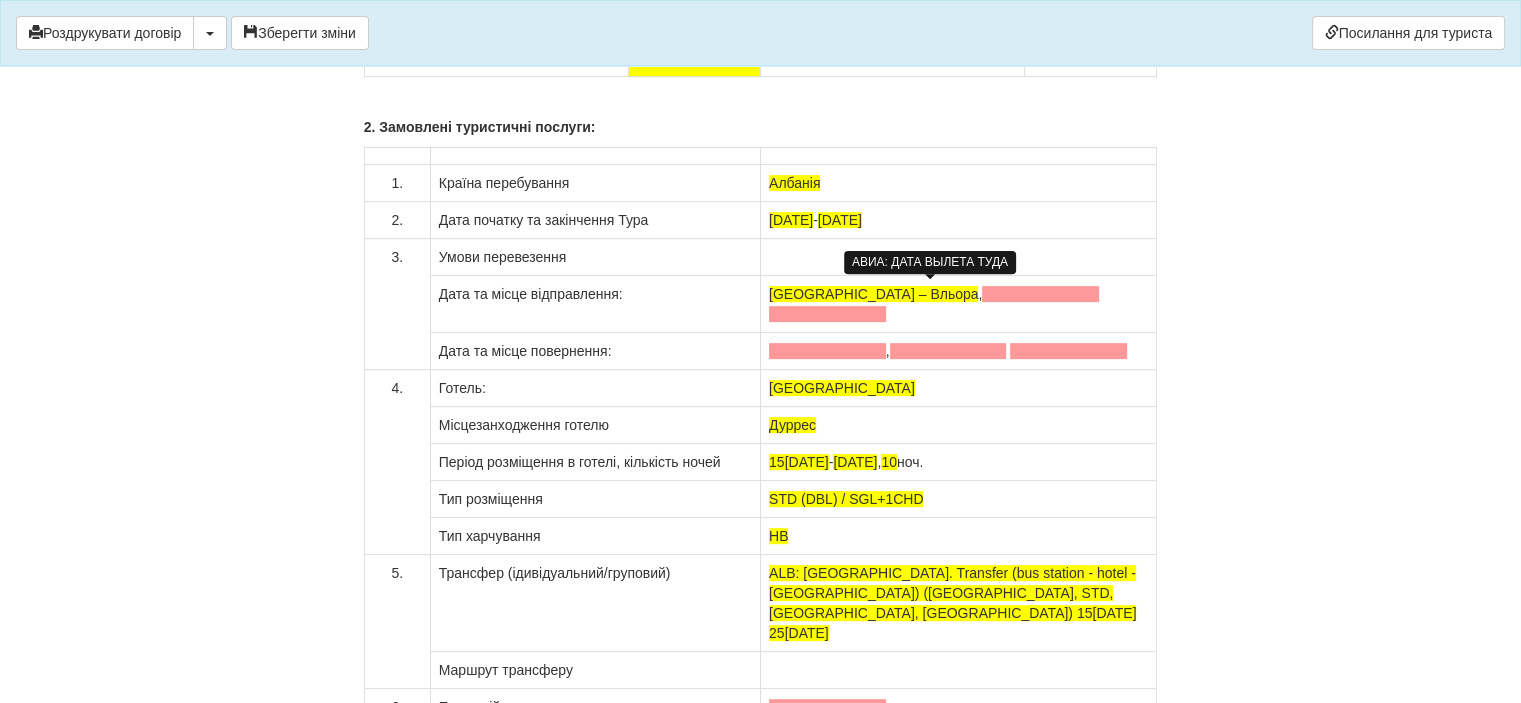 click at bounding box center [1040, 294] 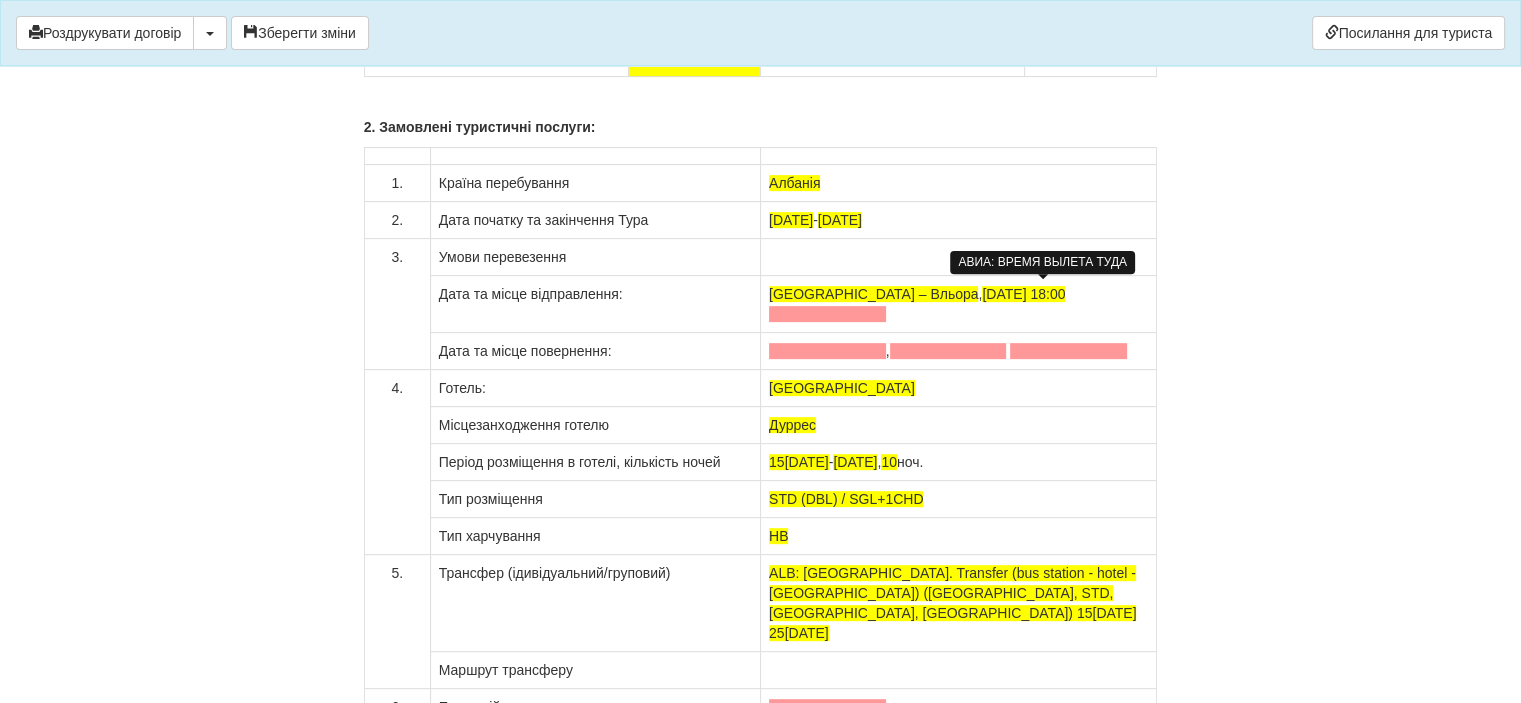 click at bounding box center (827, 314) 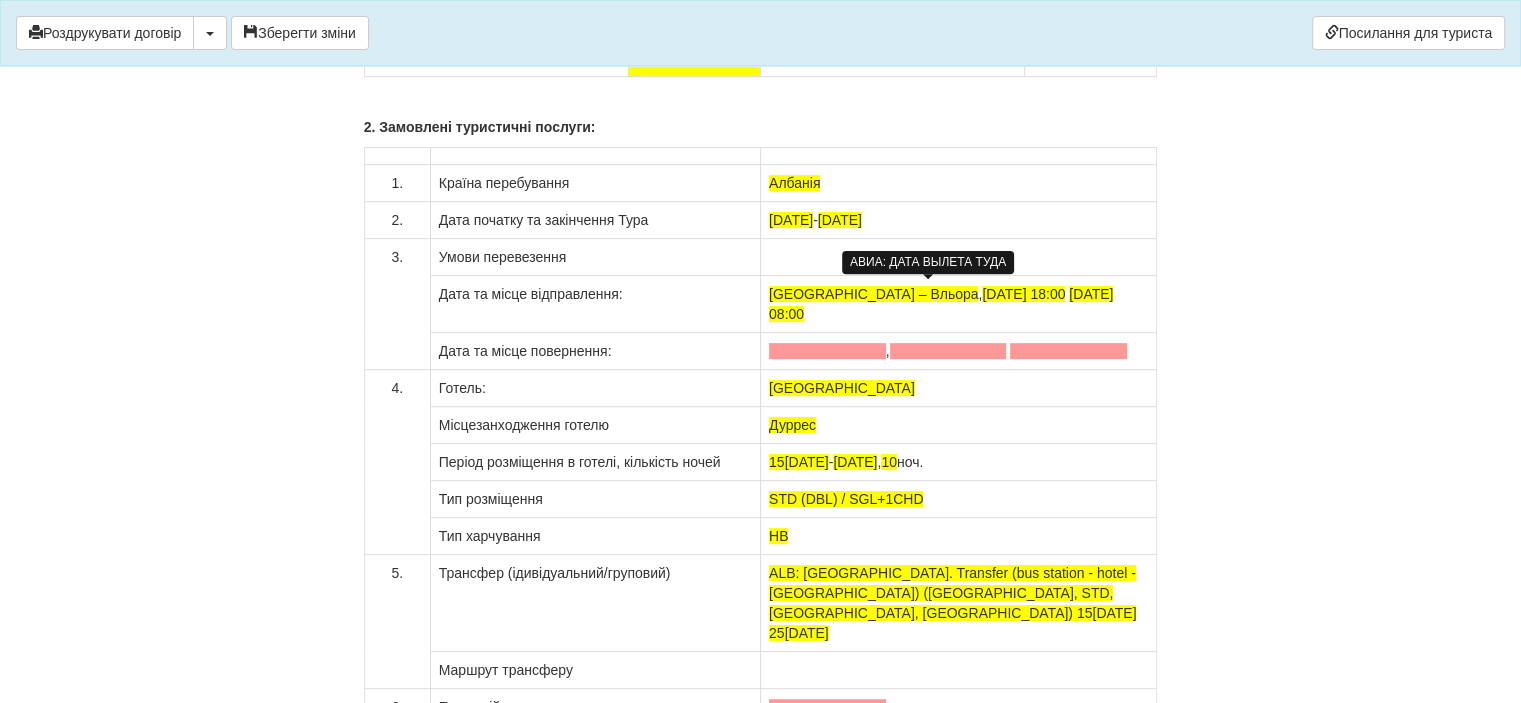 click on "[DATE] 18:00" at bounding box center (1023, 294) 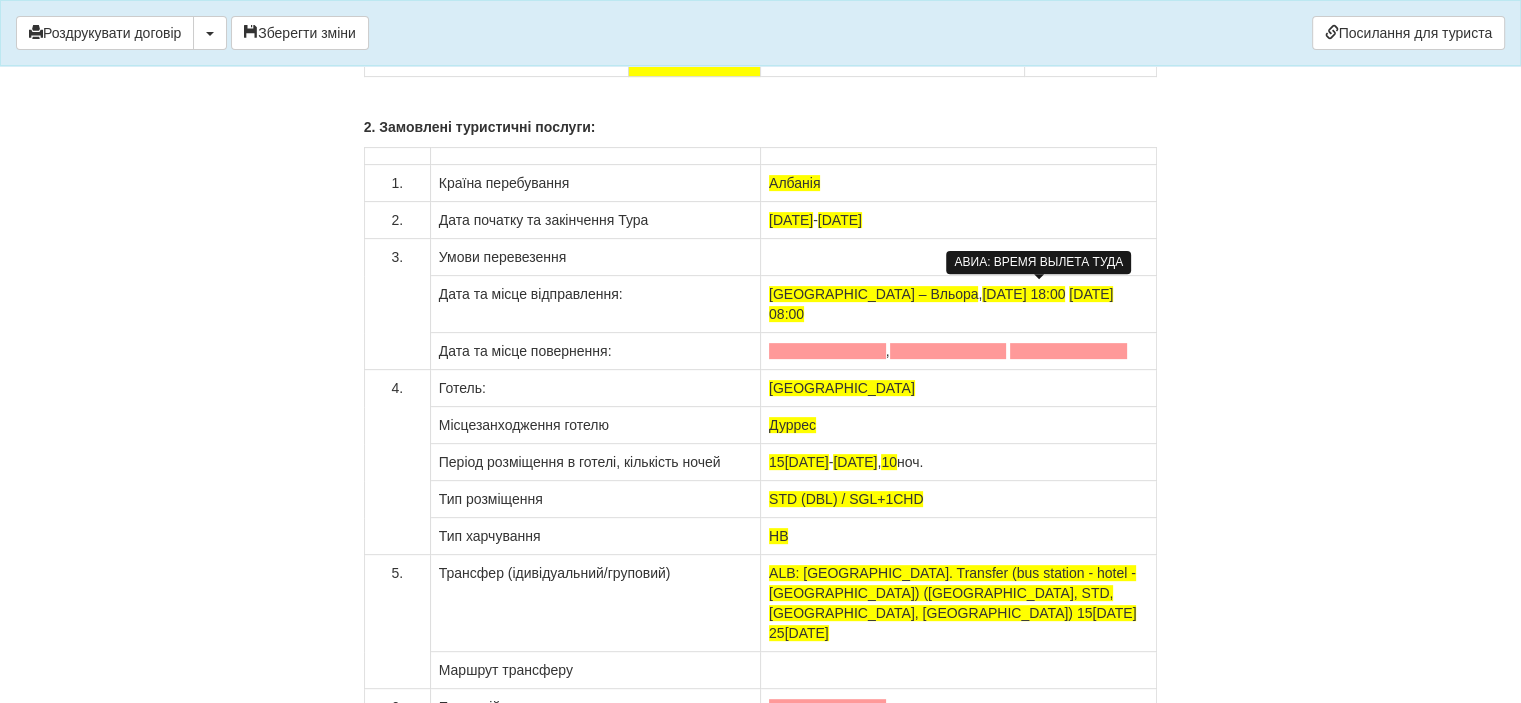 click on "[DATE] 08:00" at bounding box center [941, 304] 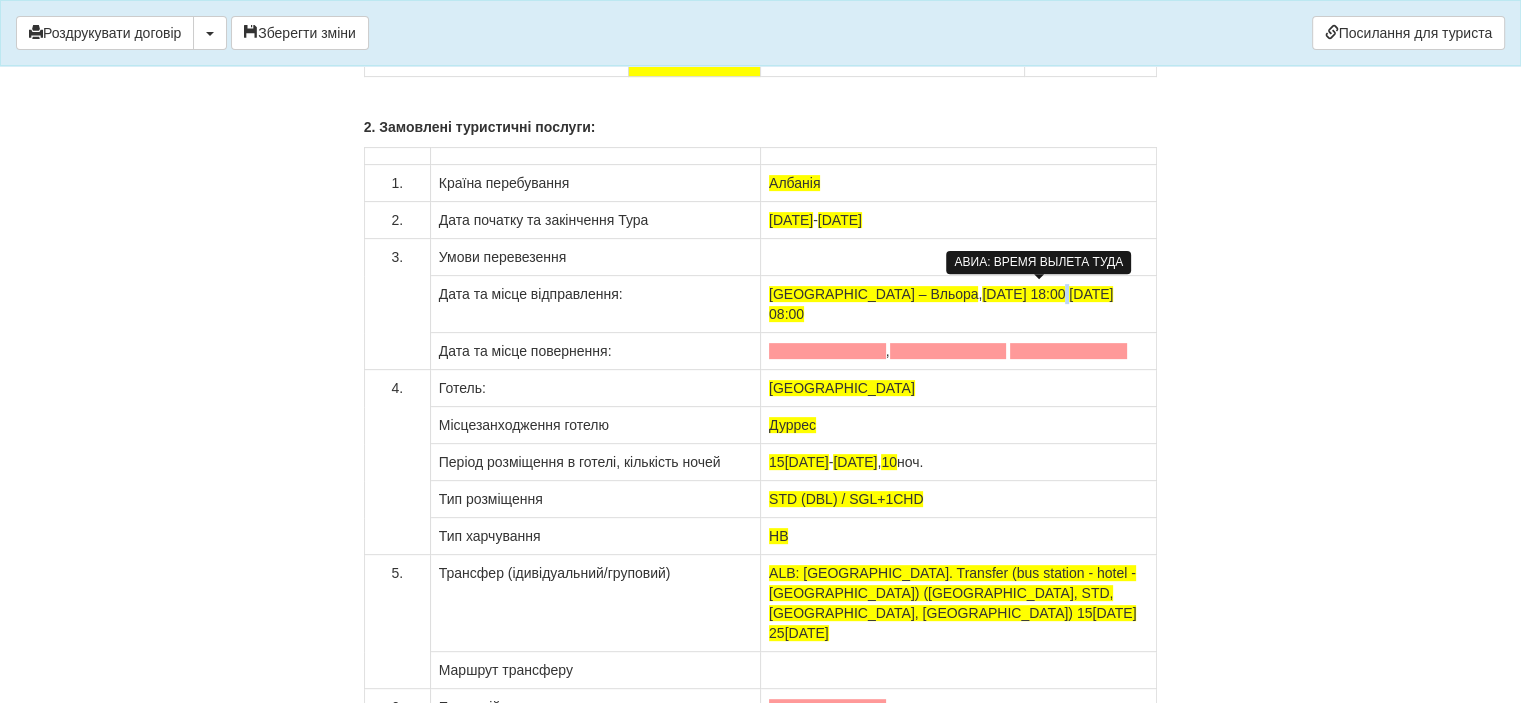 drag, startPoint x: 993, startPoint y: 289, endPoint x: 998, endPoint y: 311, distance: 22.561028 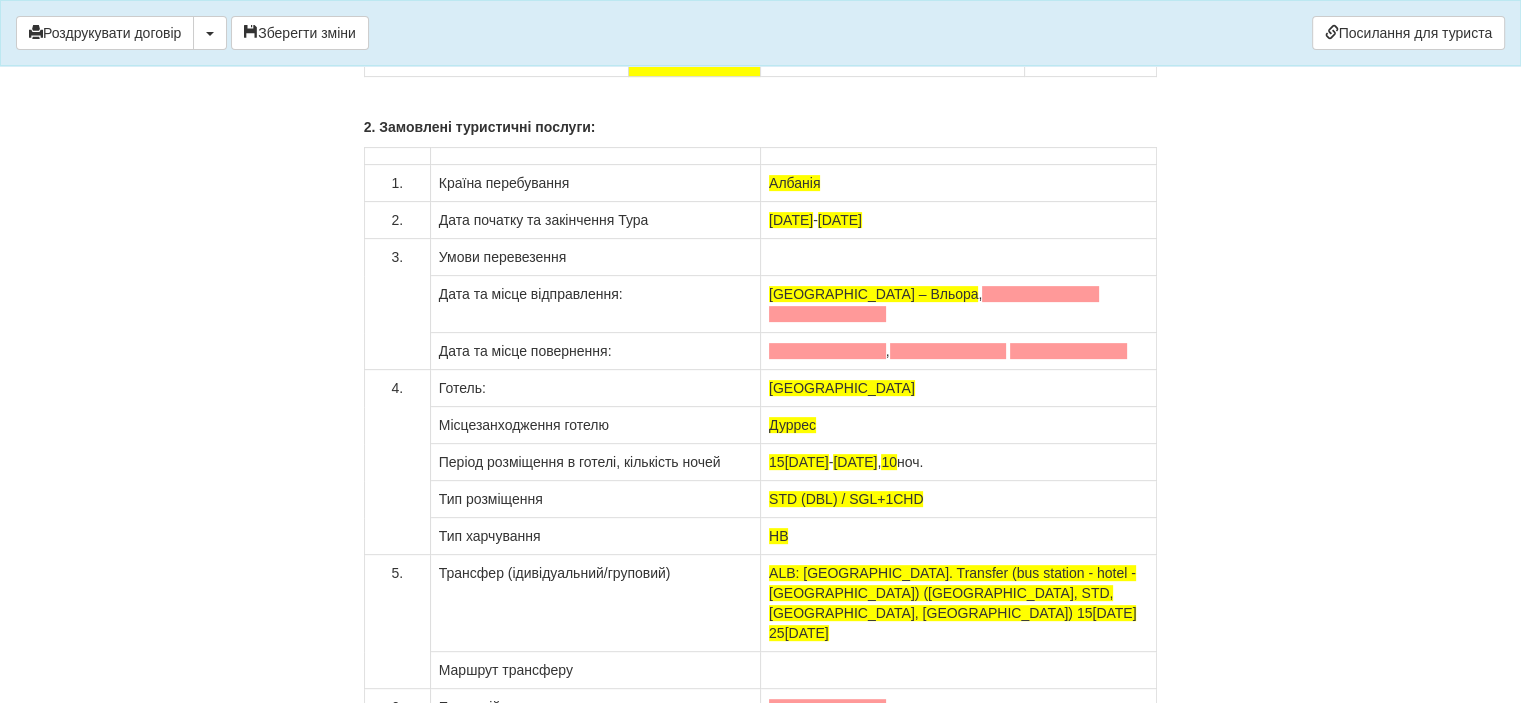 click at bounding box center [1040, 294] 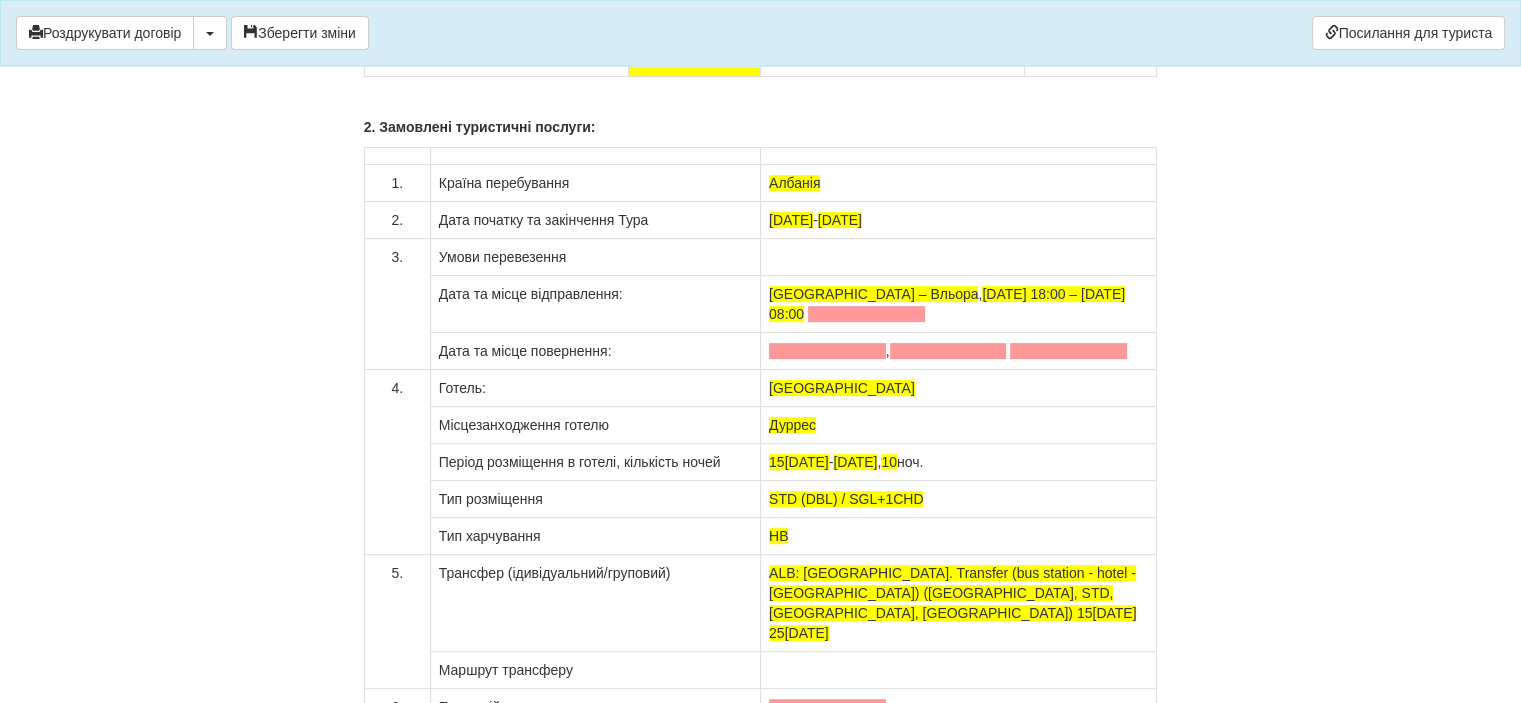 click at bounding box center [827, 351] 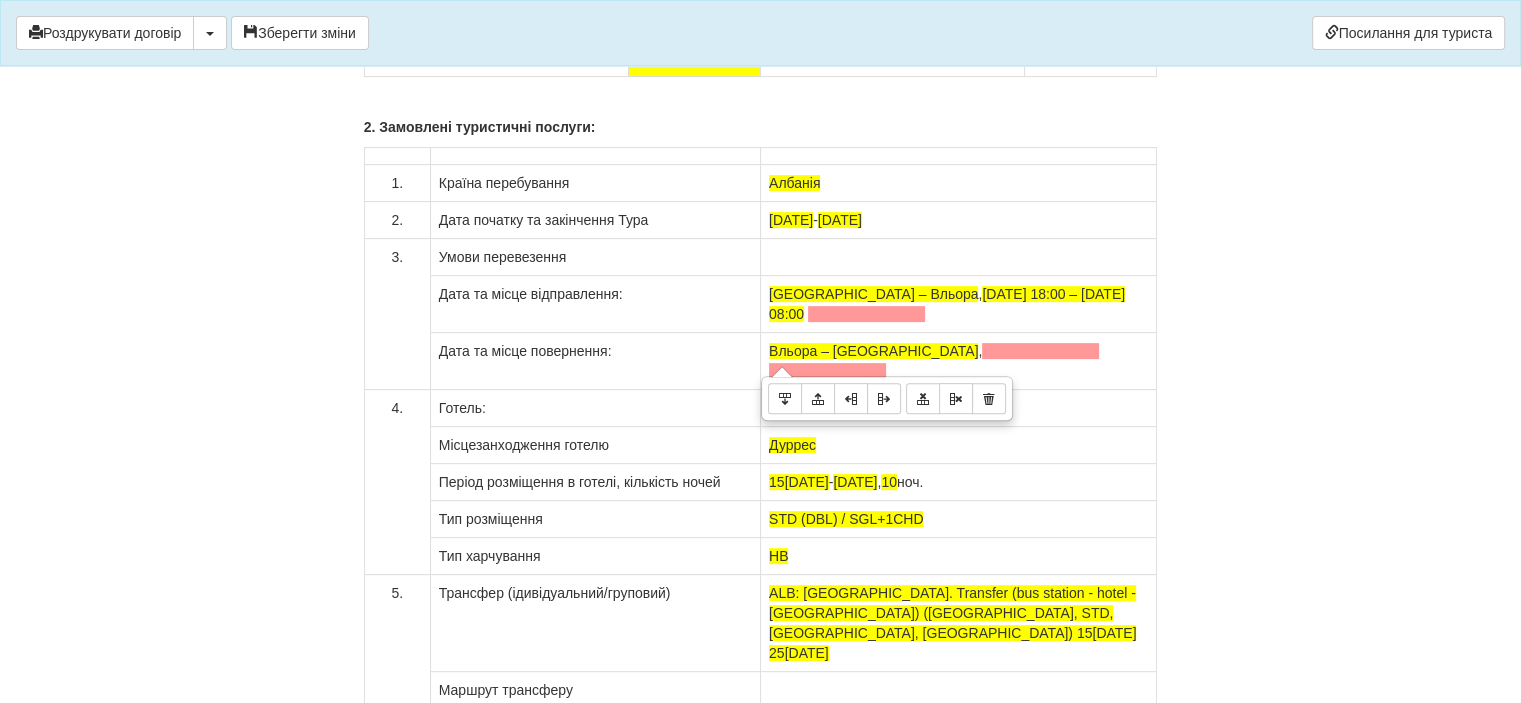 click on "Вльора – [GEOGRAPHIC_DATA]     ," at bounding box center [958, 361] 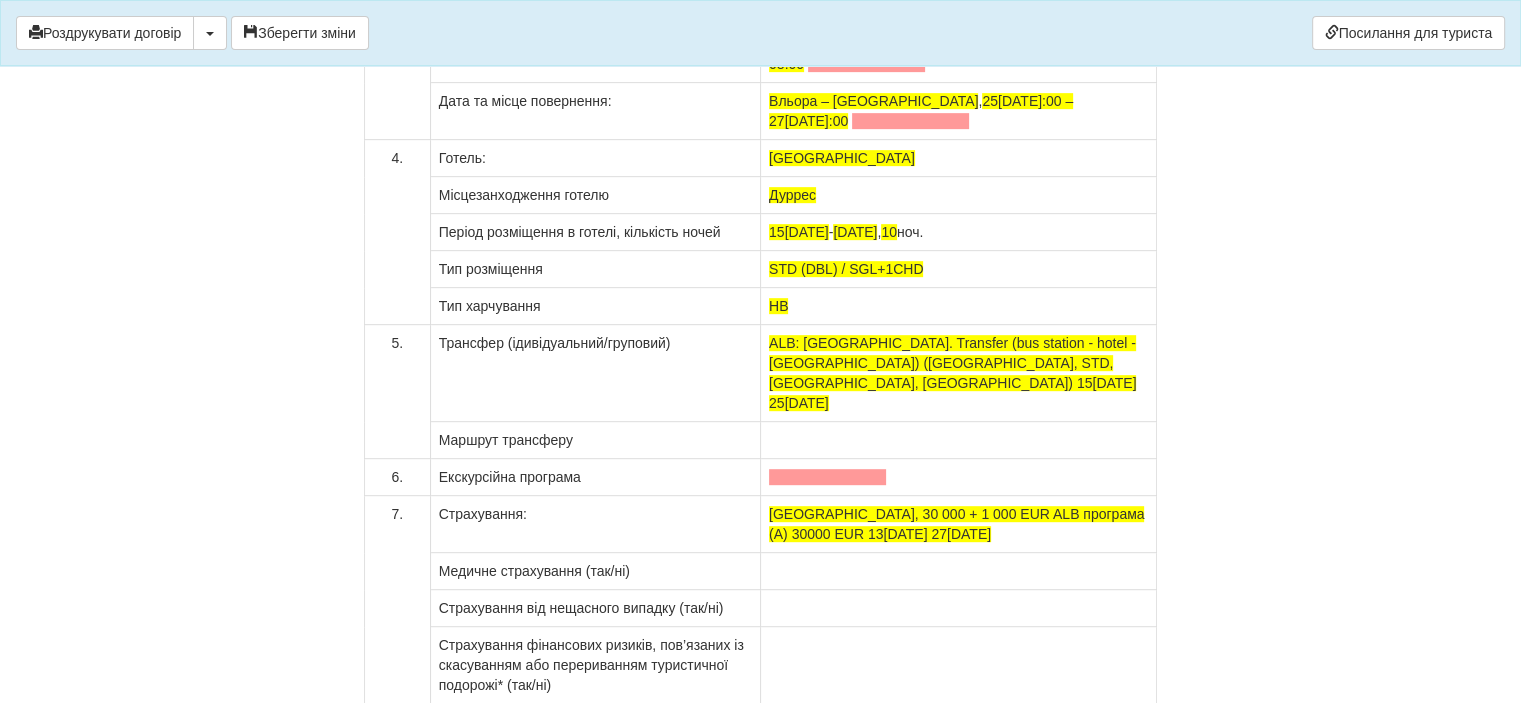 scroll, scrollTop: 16200, scrollLeft: 0, axis: vertical 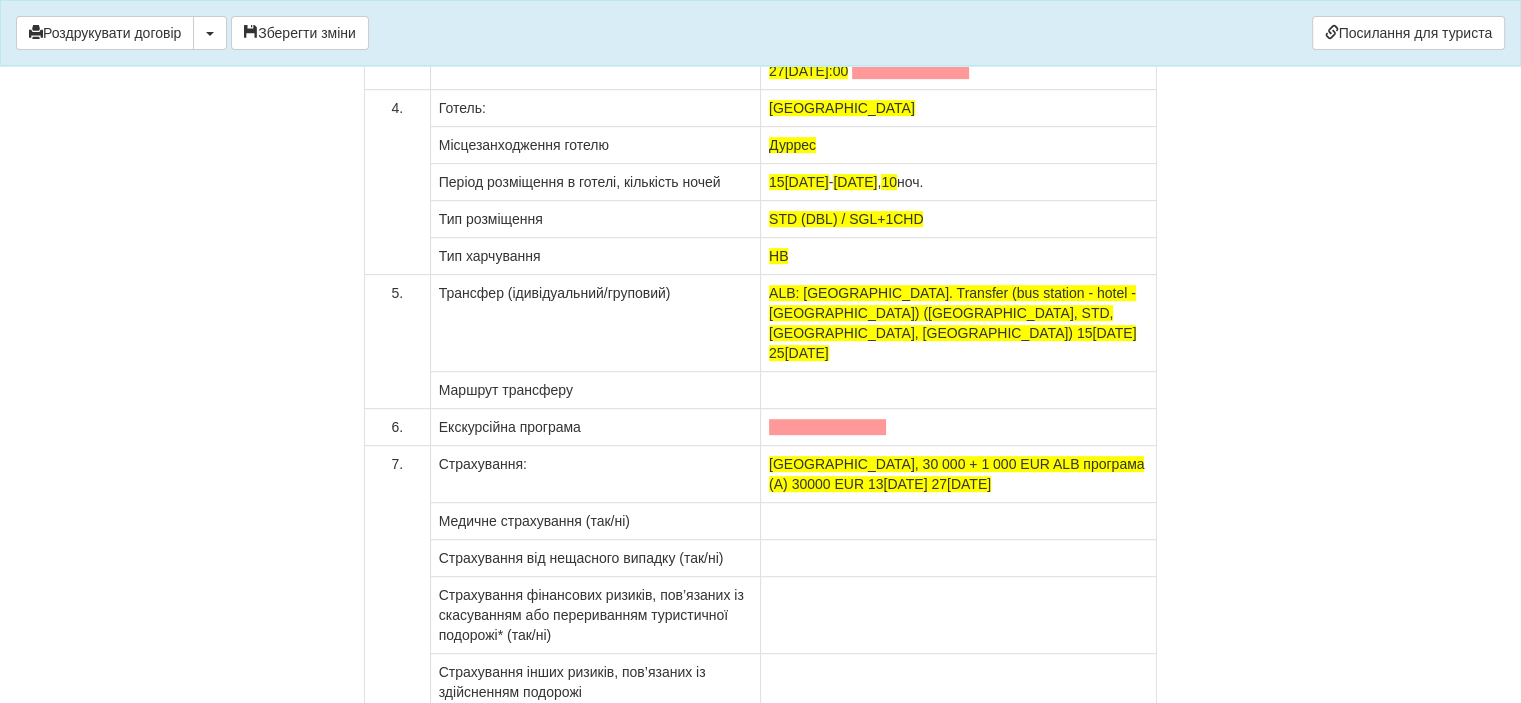 click at bounding box center [827, 427] 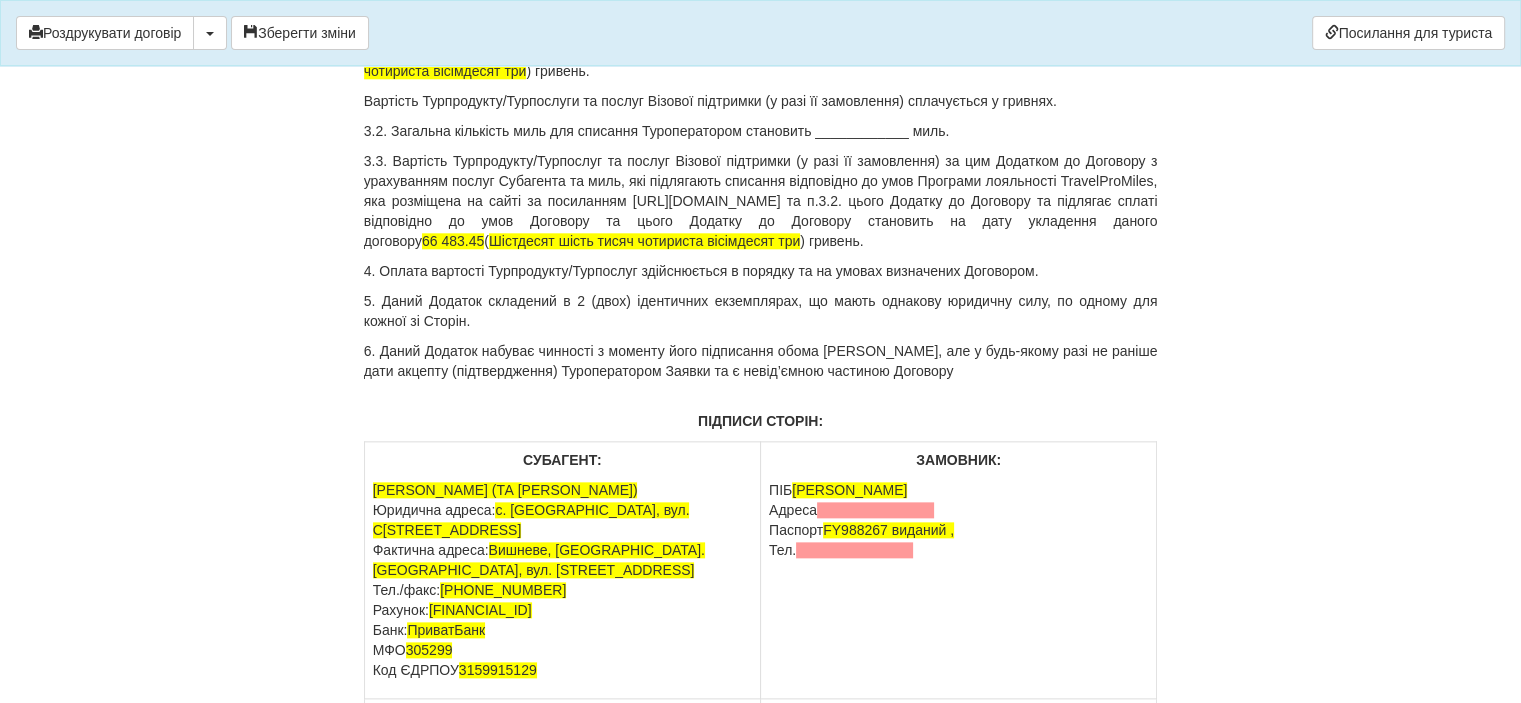scroll, scrollTop: 17500, scrollLeft: 0, axis: vertical 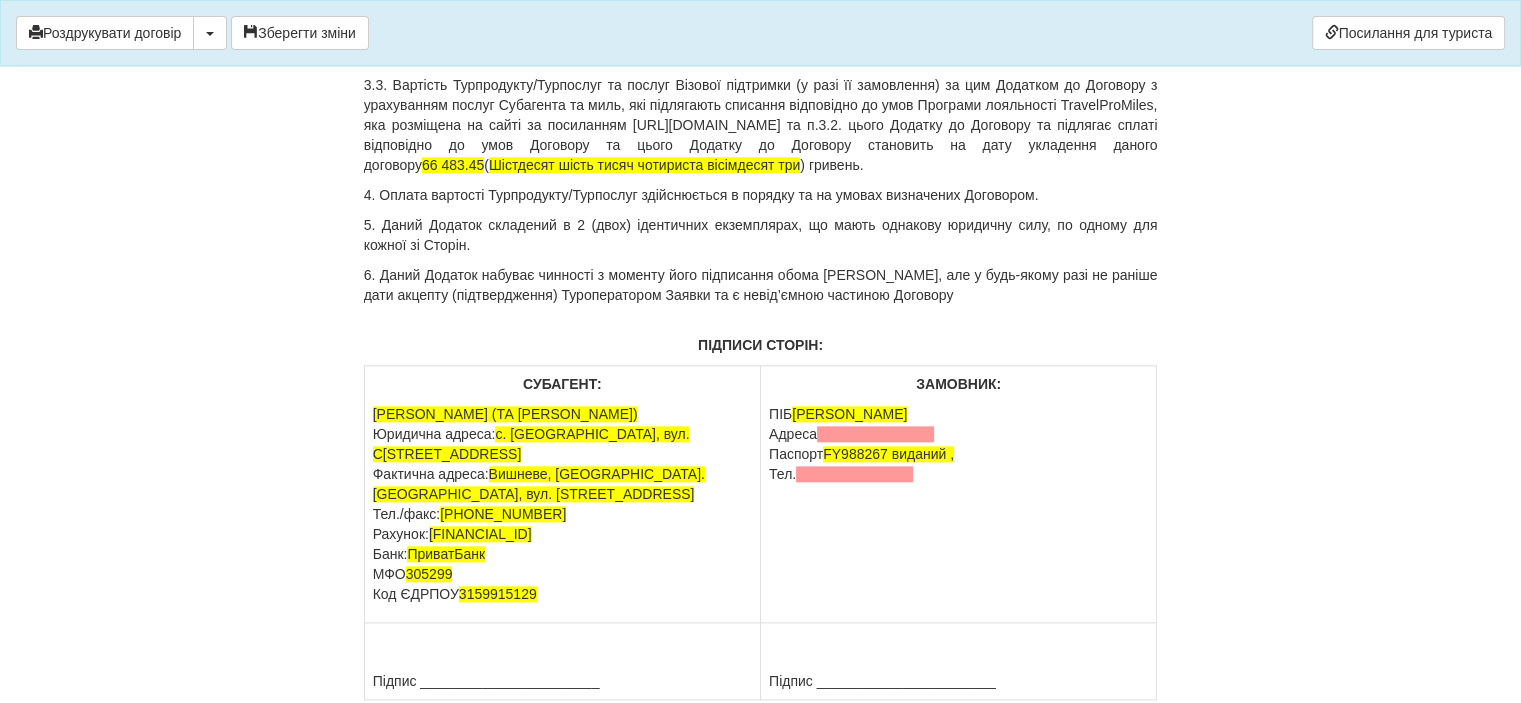 drag, startPoint x: 1448, startPoint y: 255, endPoint x: 1108, endPoint y: 395, distance: 367.69553 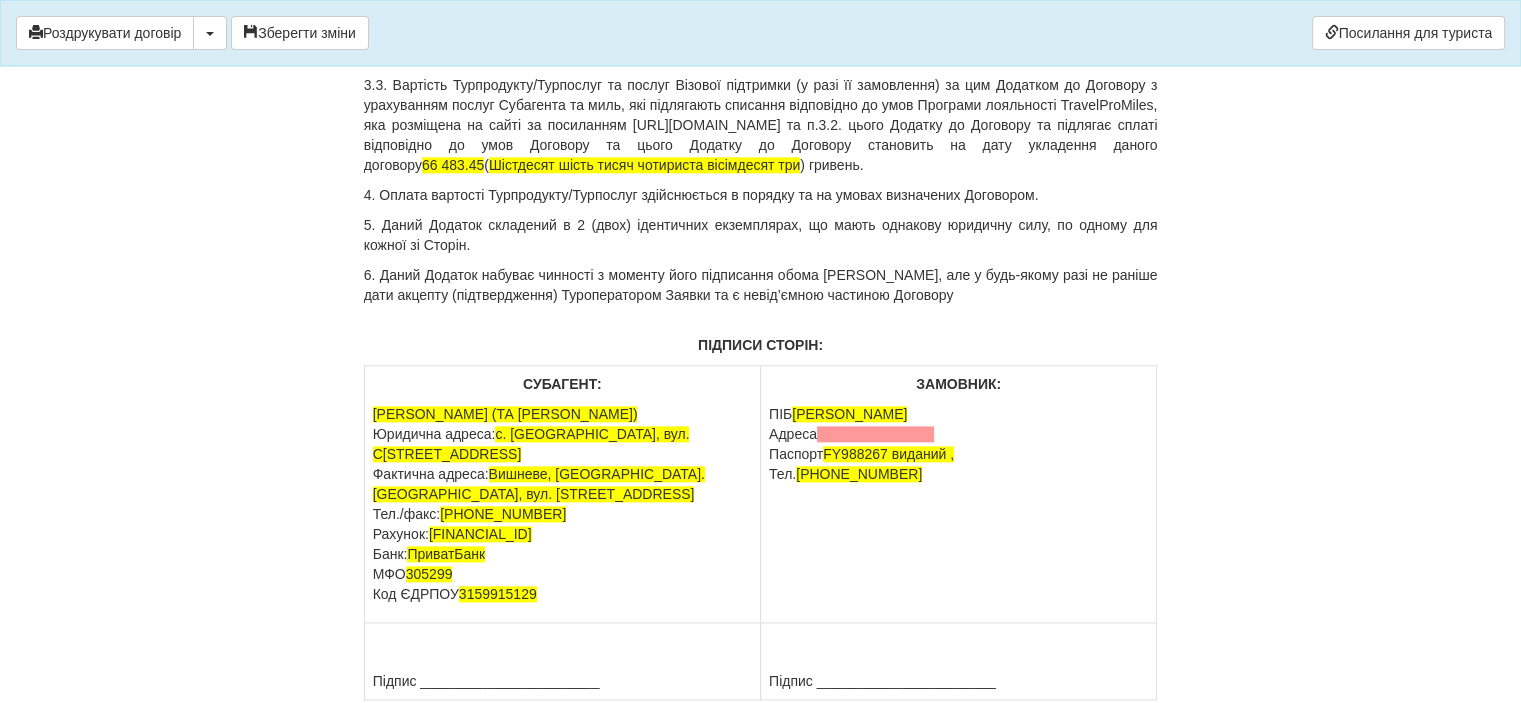 click on "FY988267 виданий ," at bounding box center (888, 454) 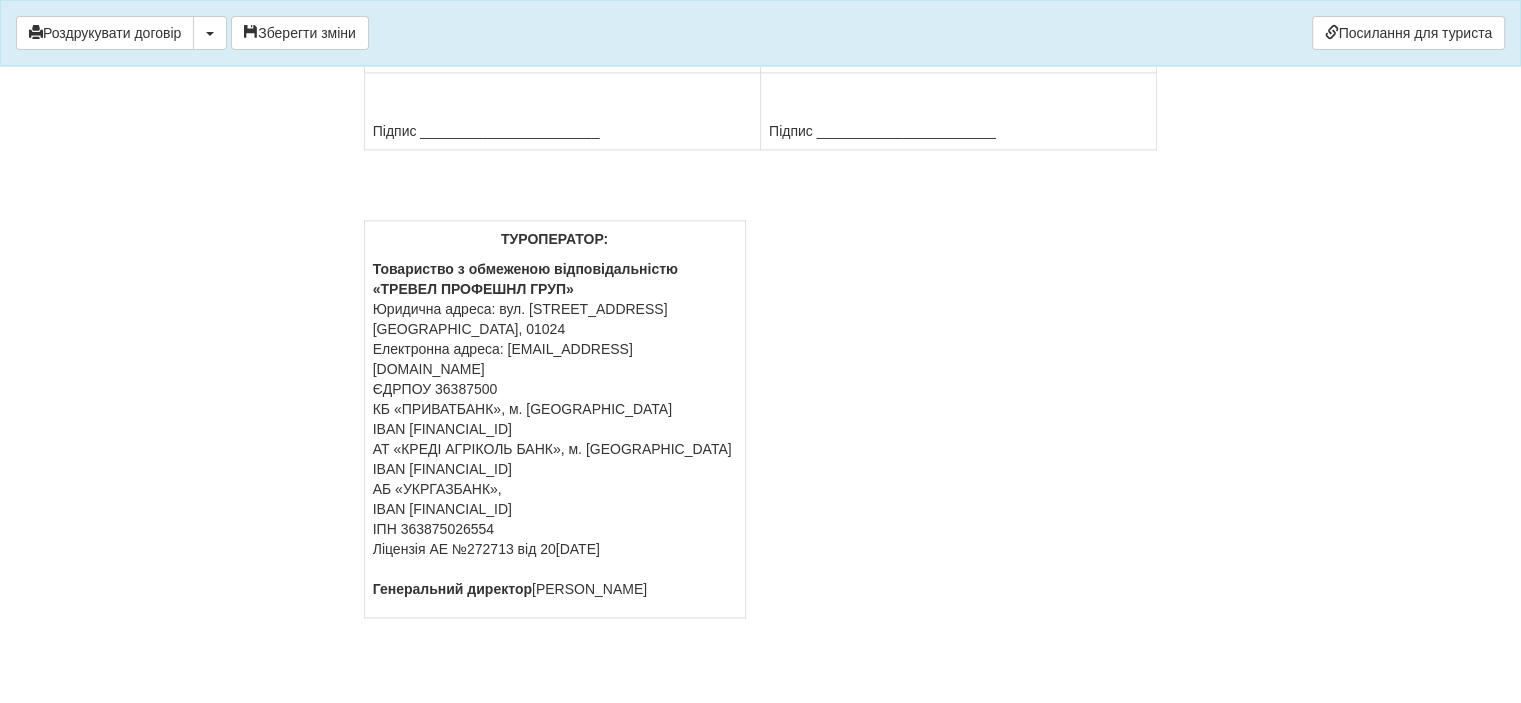 scroll, scrollTop: 18060, scrollLeft: 0, axis: vertical 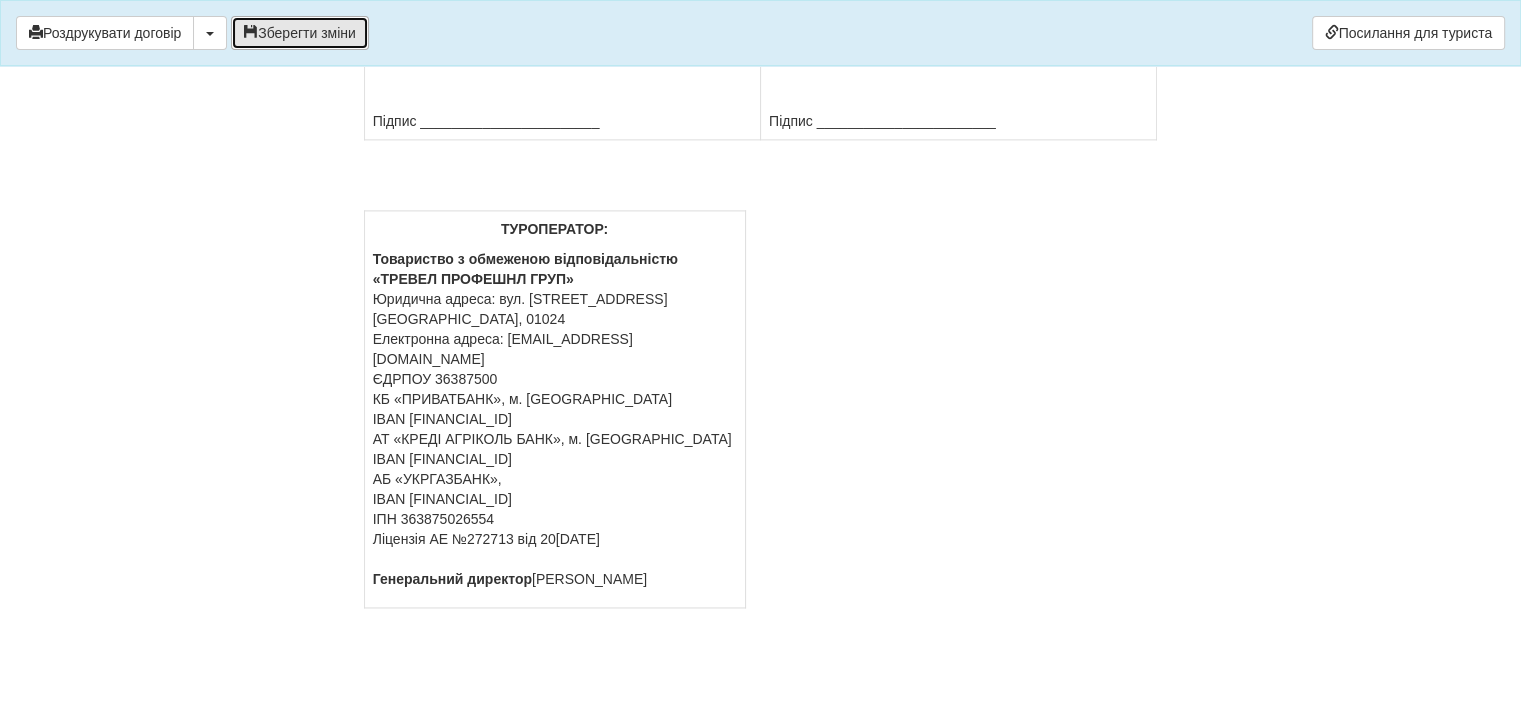 click on "Зберегти зміни" at bounding box center [300, 33] 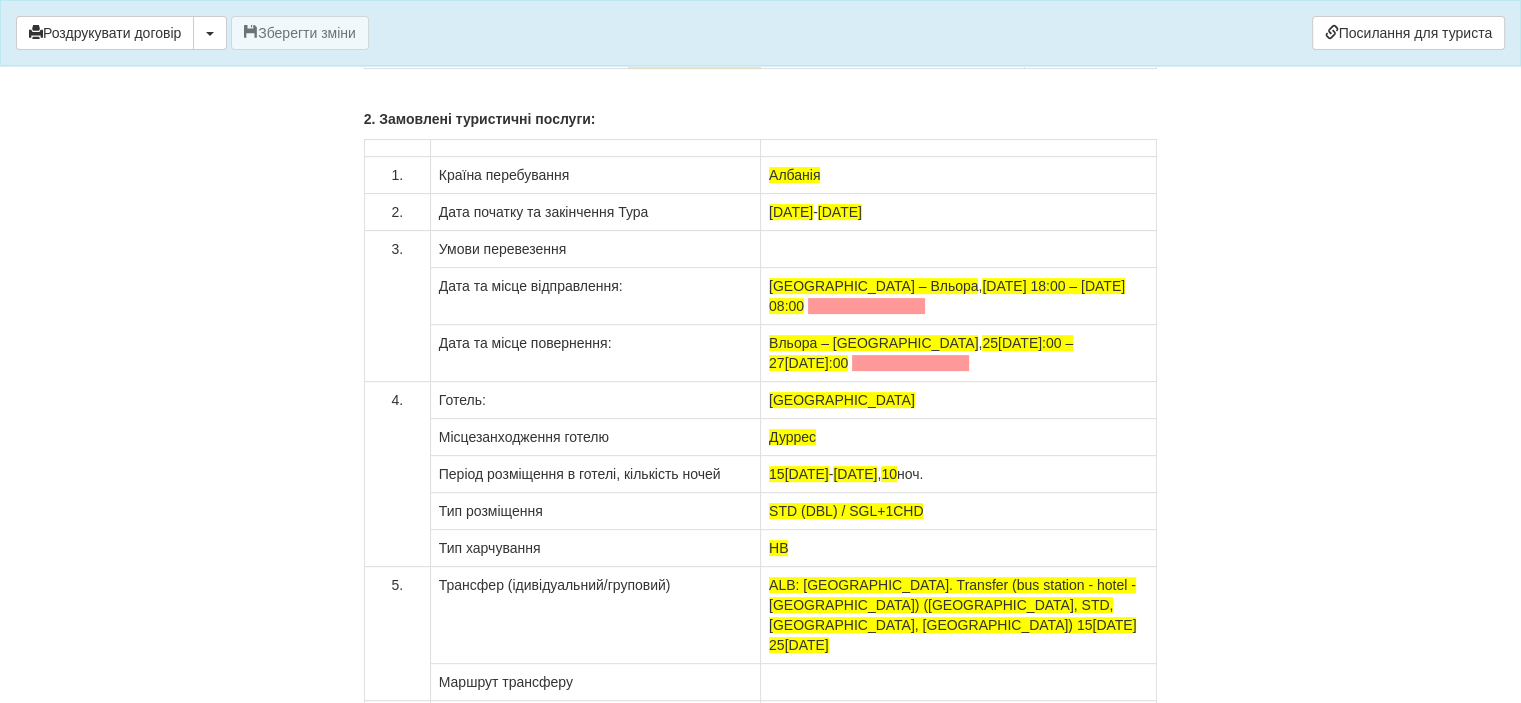 scroll, scrollTop: 15760, scrollLeft: 0, axis: vertical 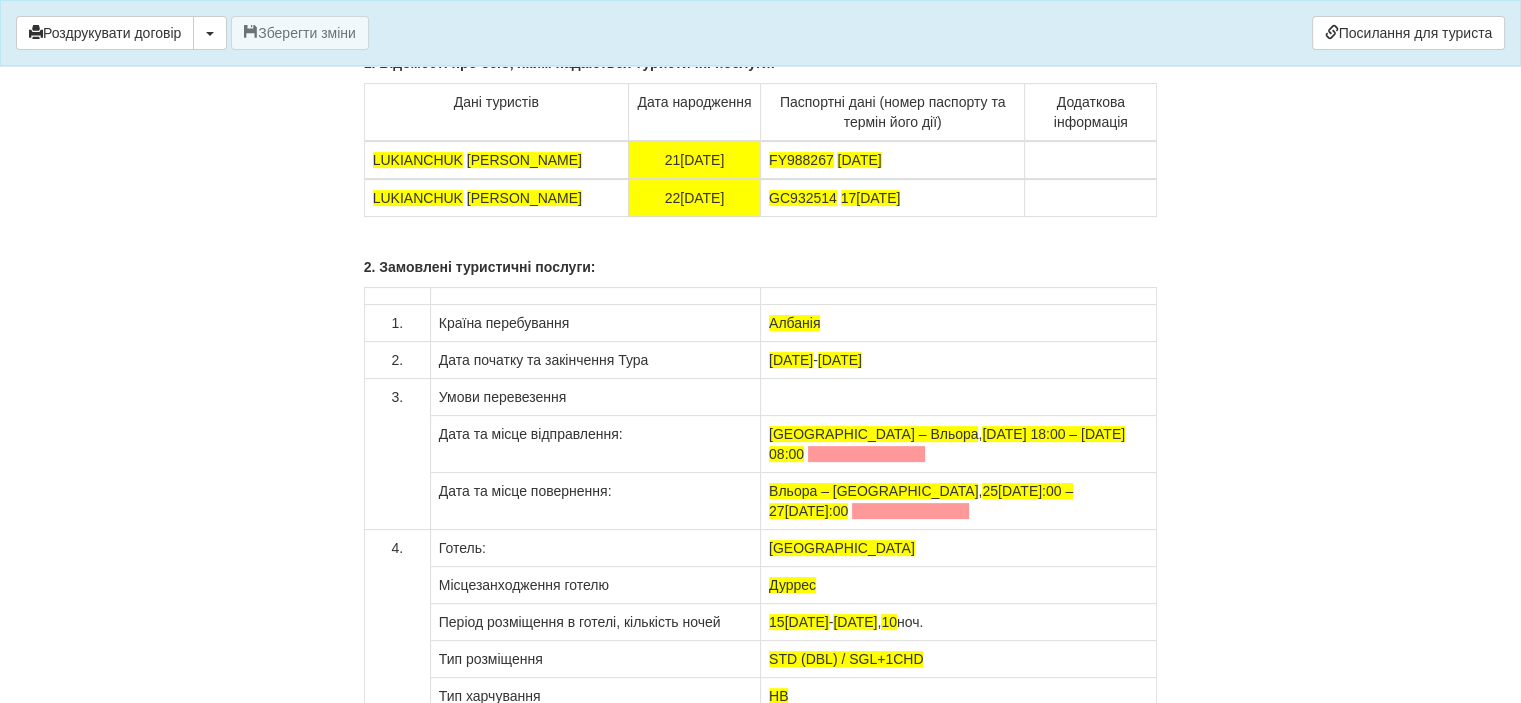 click at bounding box center (866, 454) 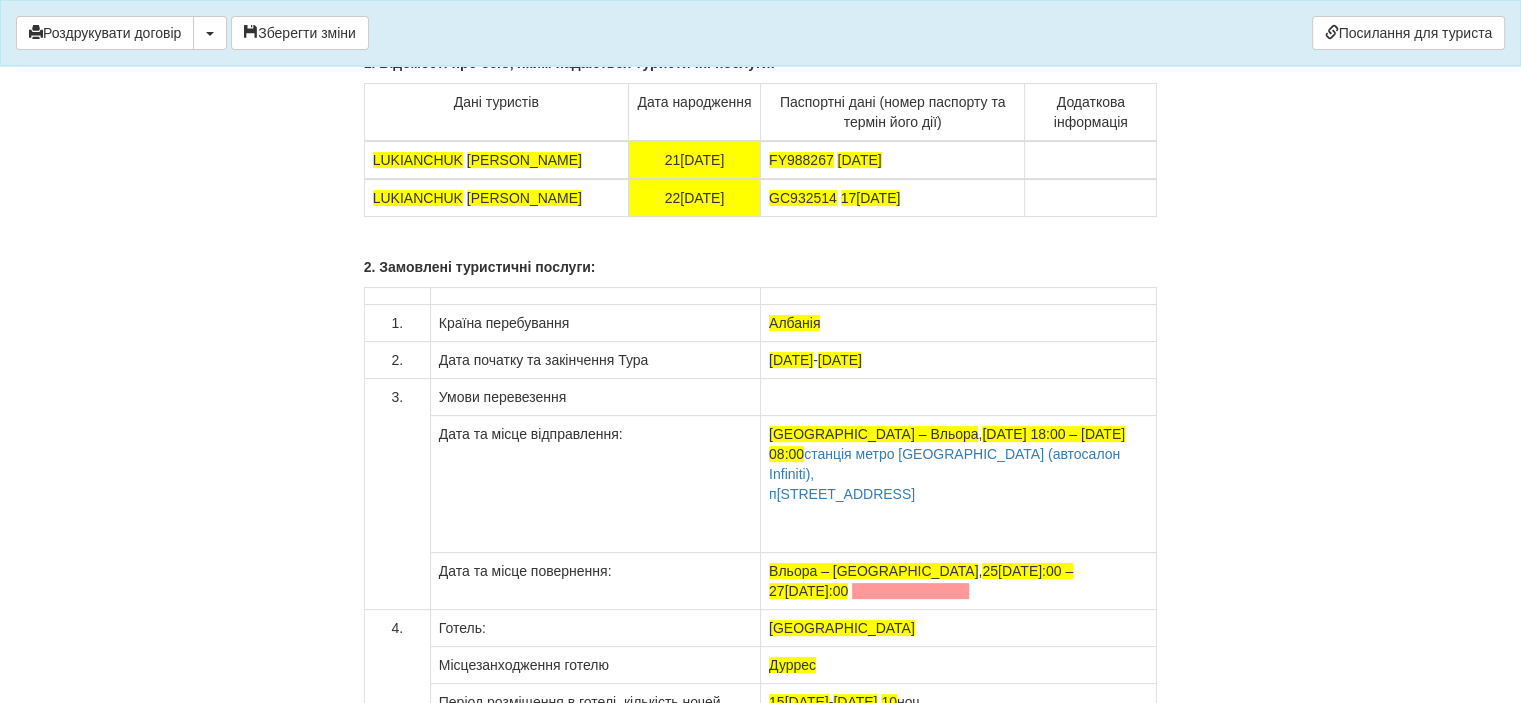 click at bounding box center (910, 591) 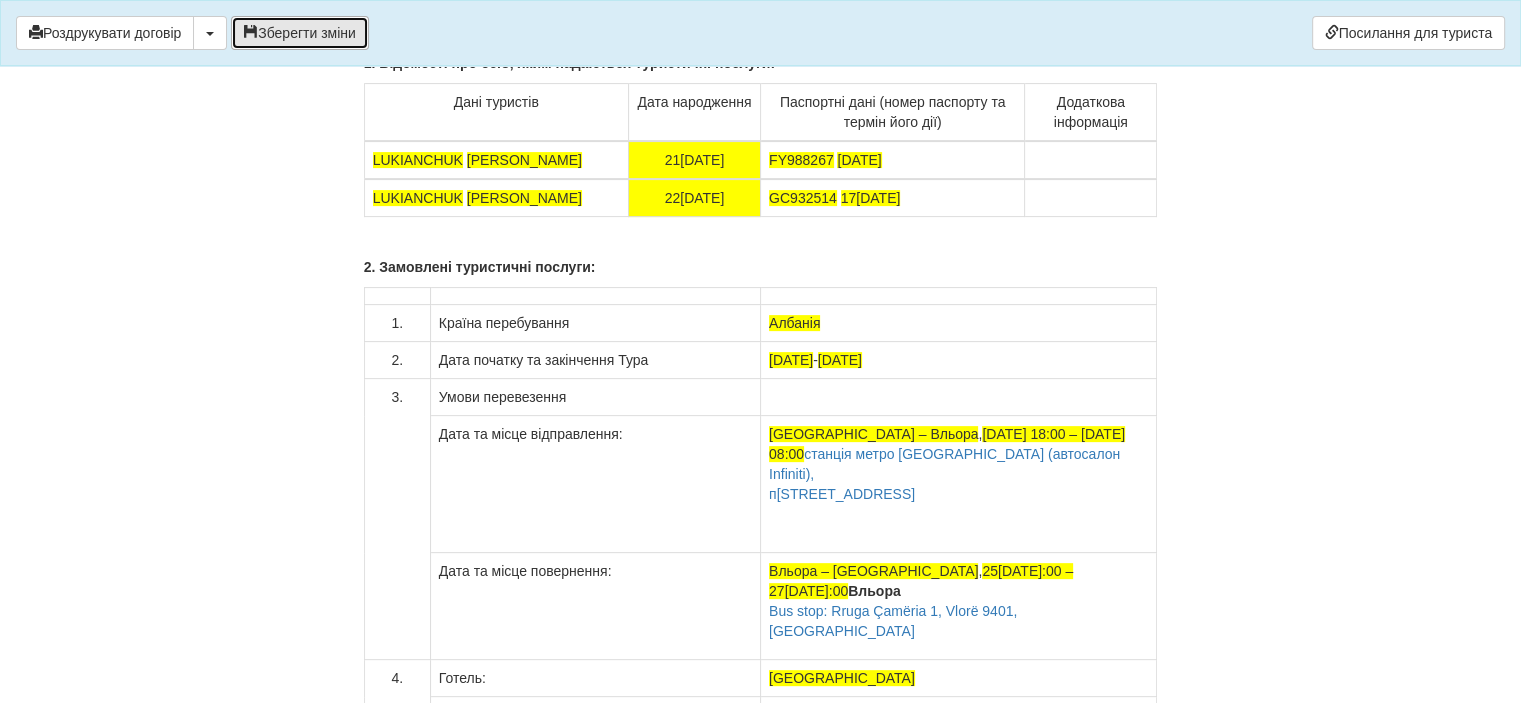 click on "Зберегти зміни" at bounding box center (300, 33) 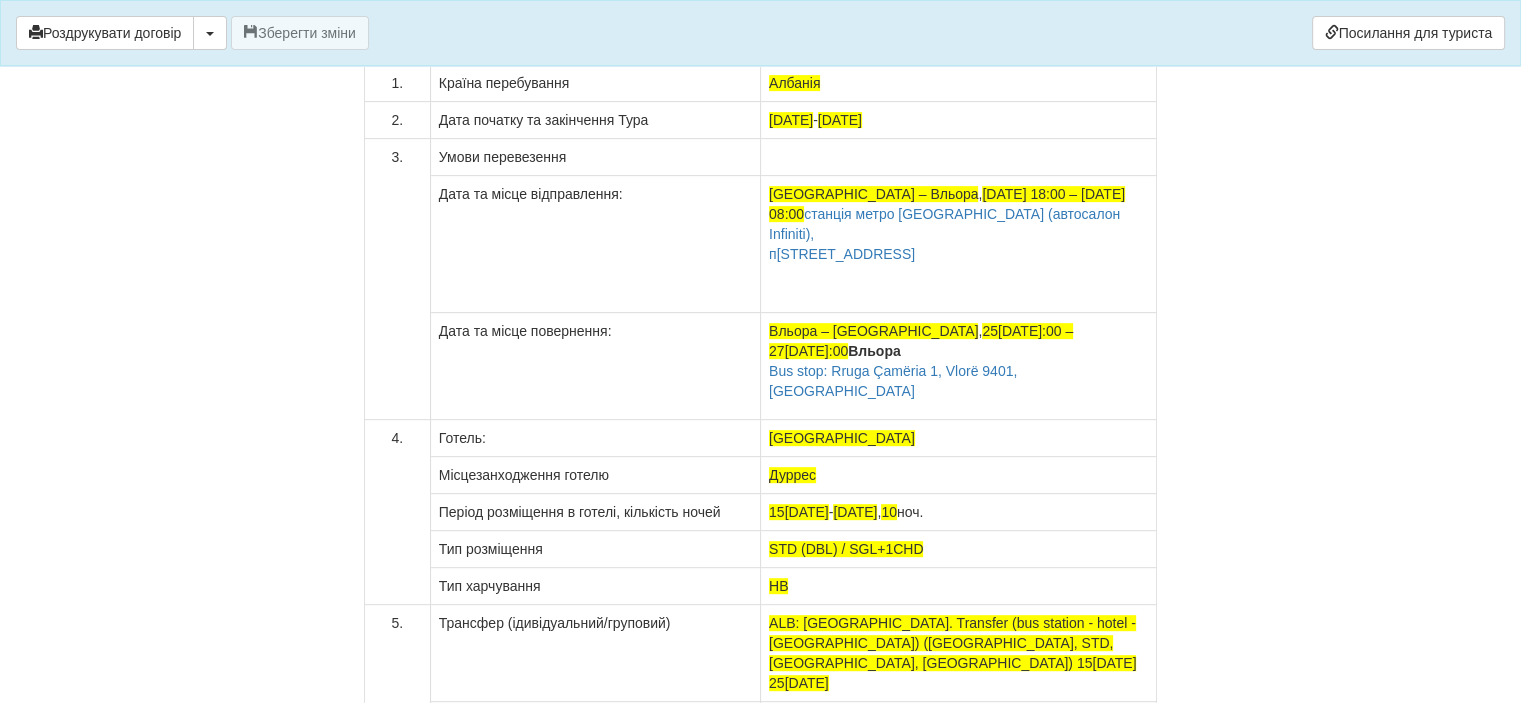 scroll, scrollTop: 16060, scrollLeft: 0, axis: vertical 